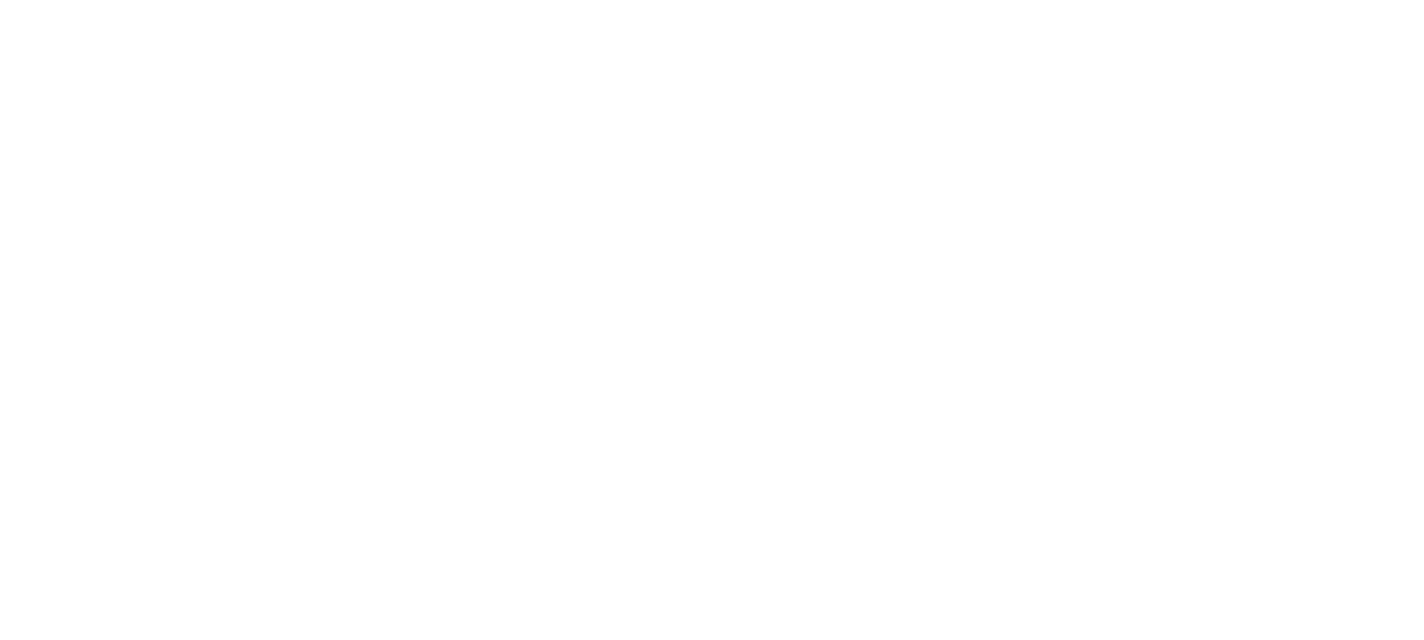 scroll, scrollTop: 0, scrollLeft: 0, axis: both 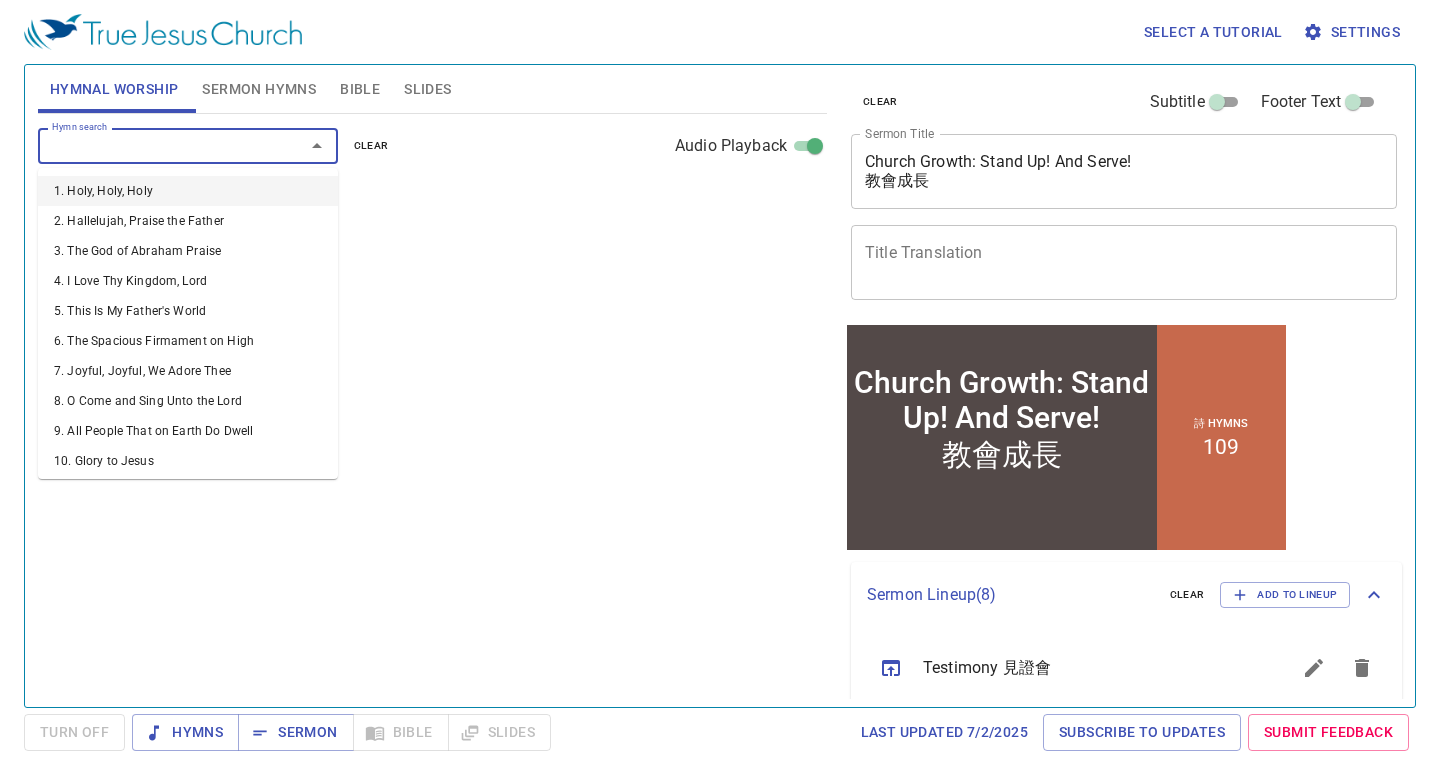 click on "Hymn search" at bounding box center [158, 145] 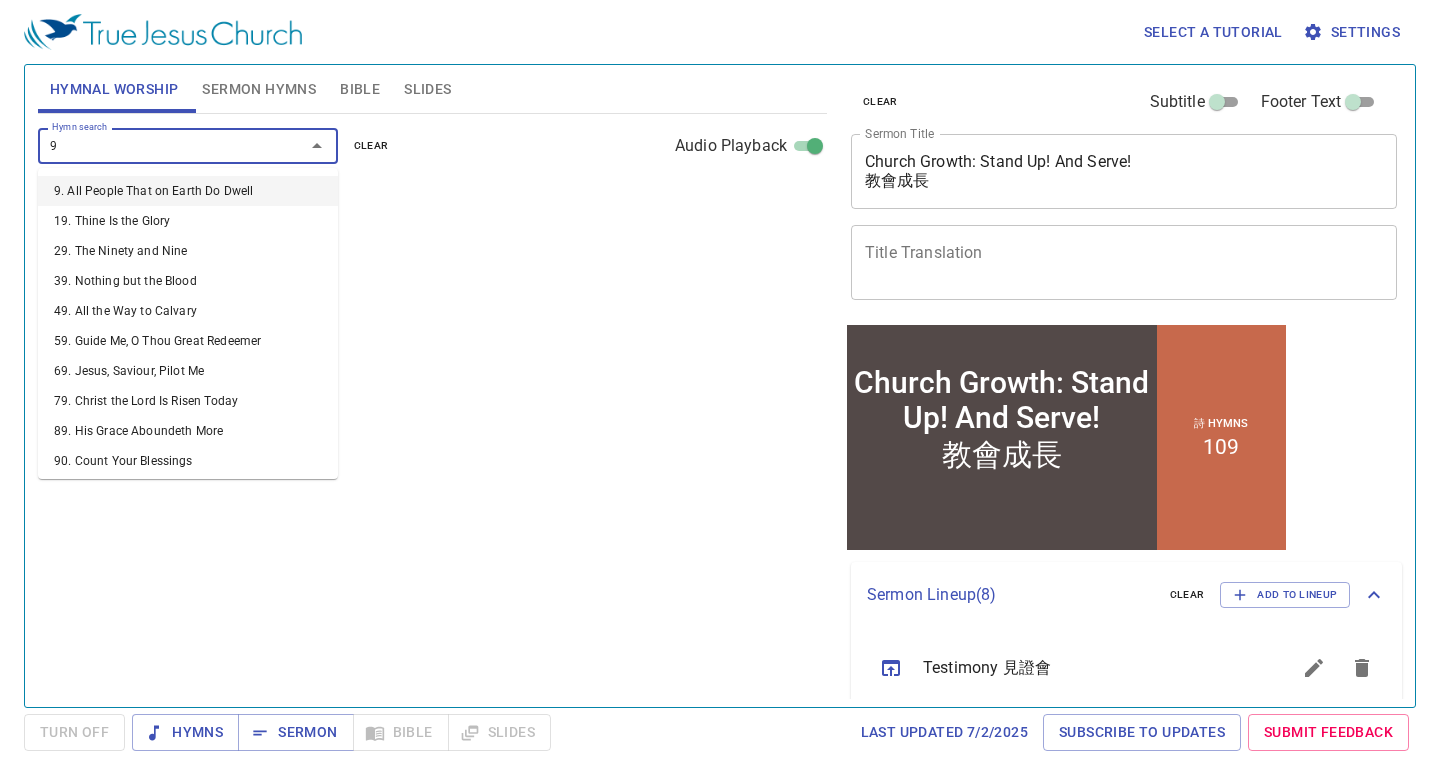 type on "99" 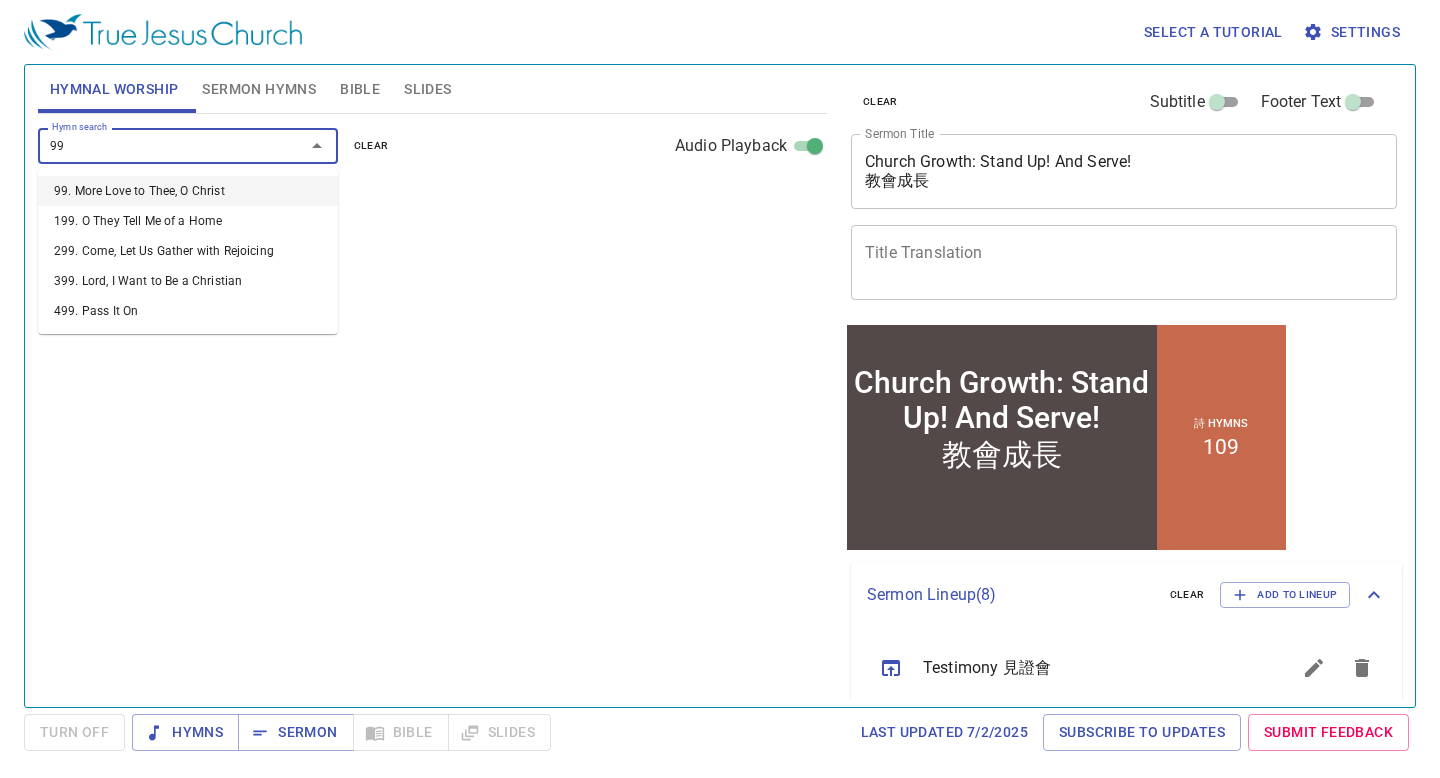 type 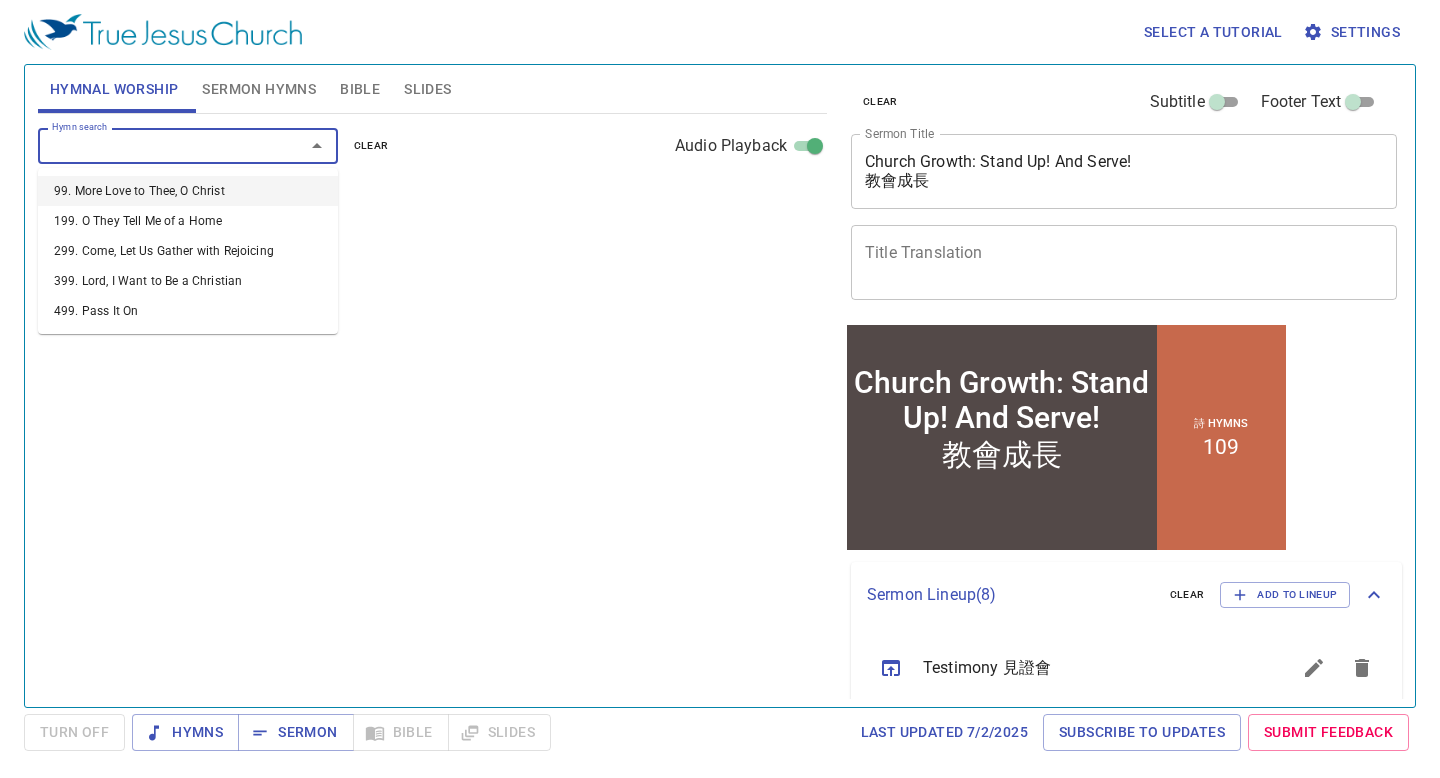 select on "1" 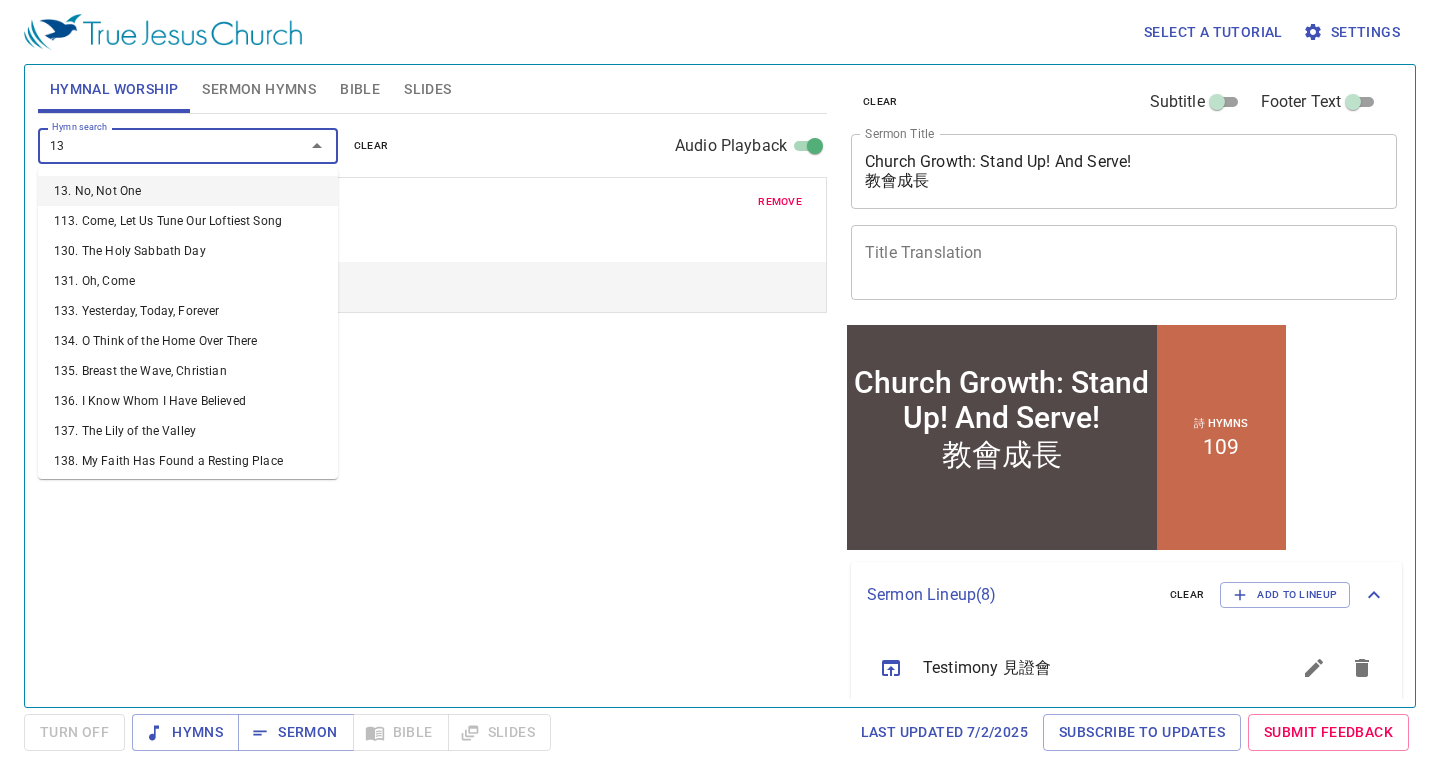 type on "136" 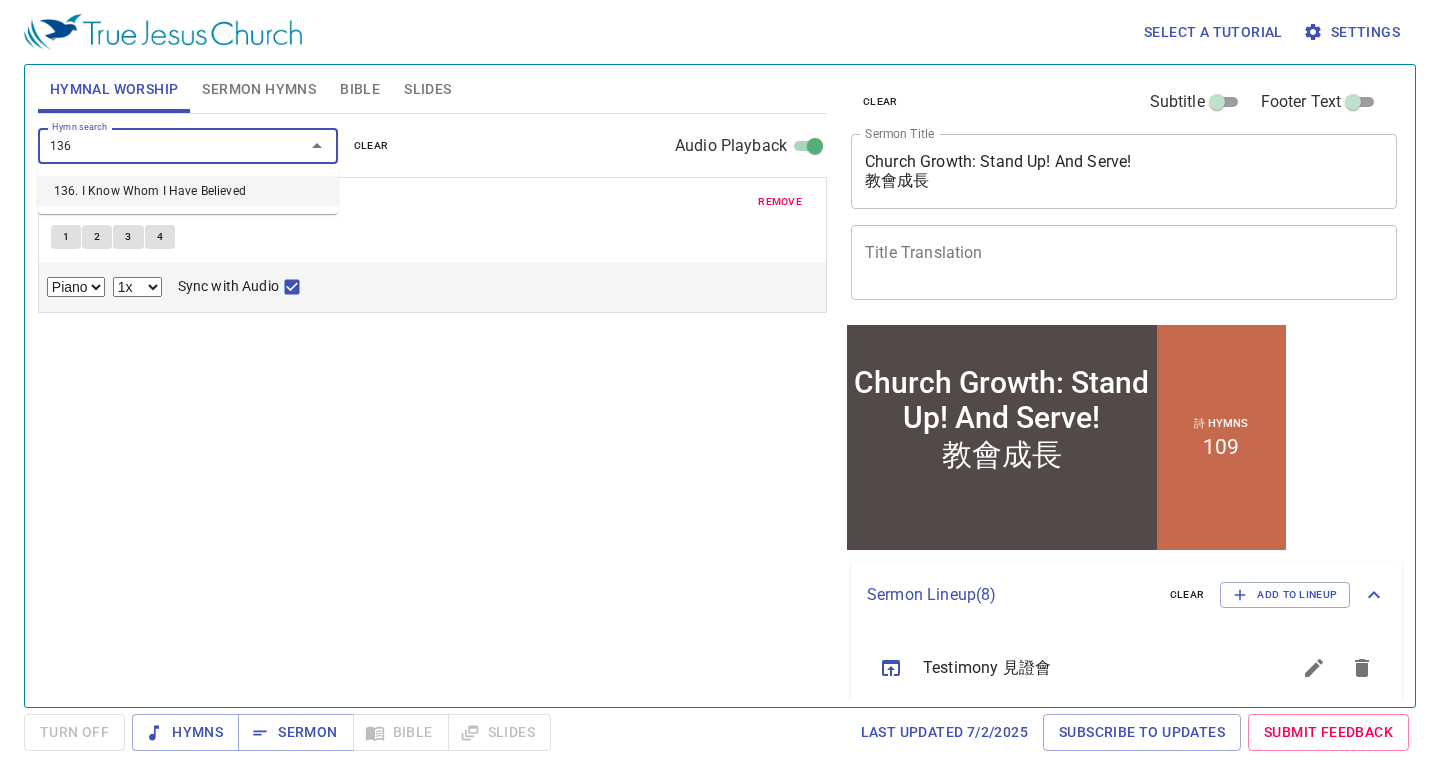 type 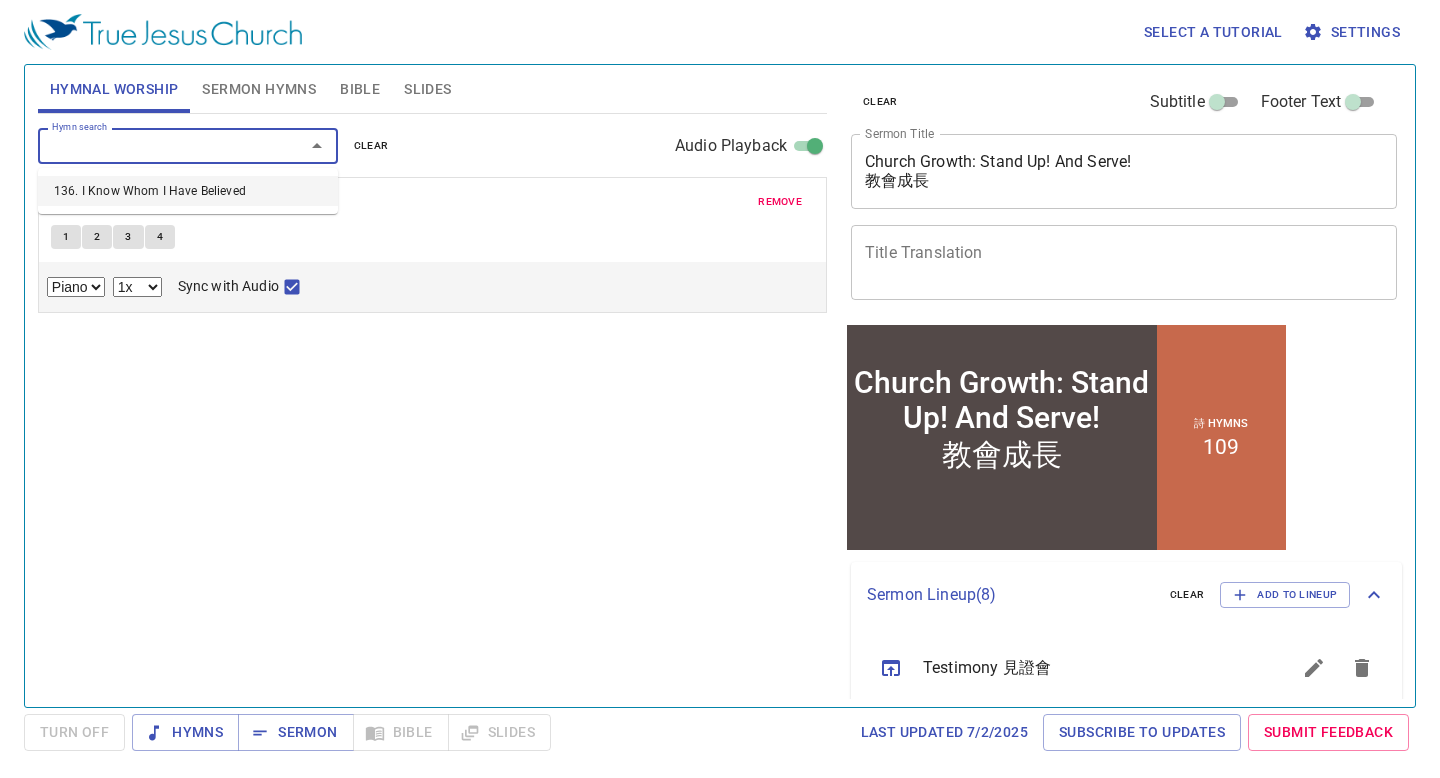 select on "1" 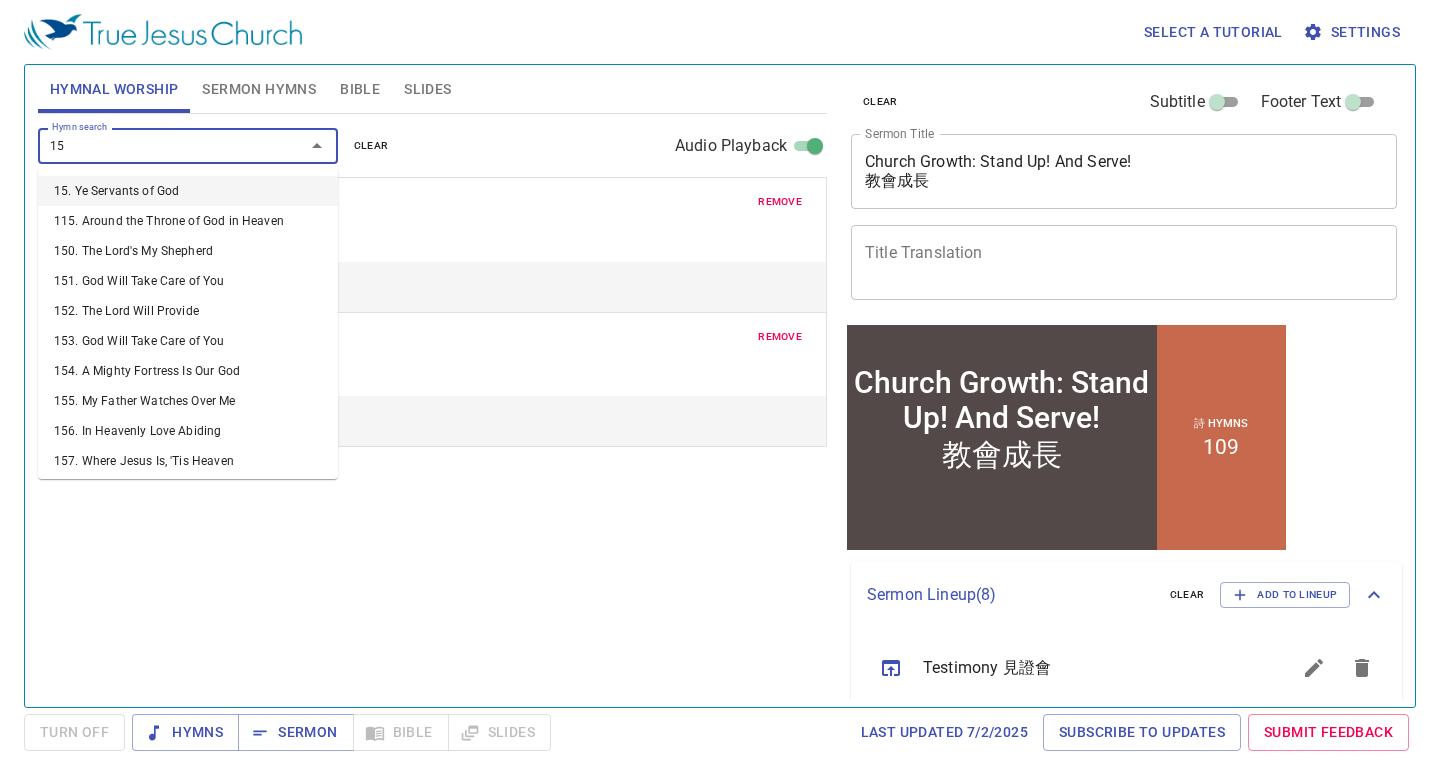 type on "157" 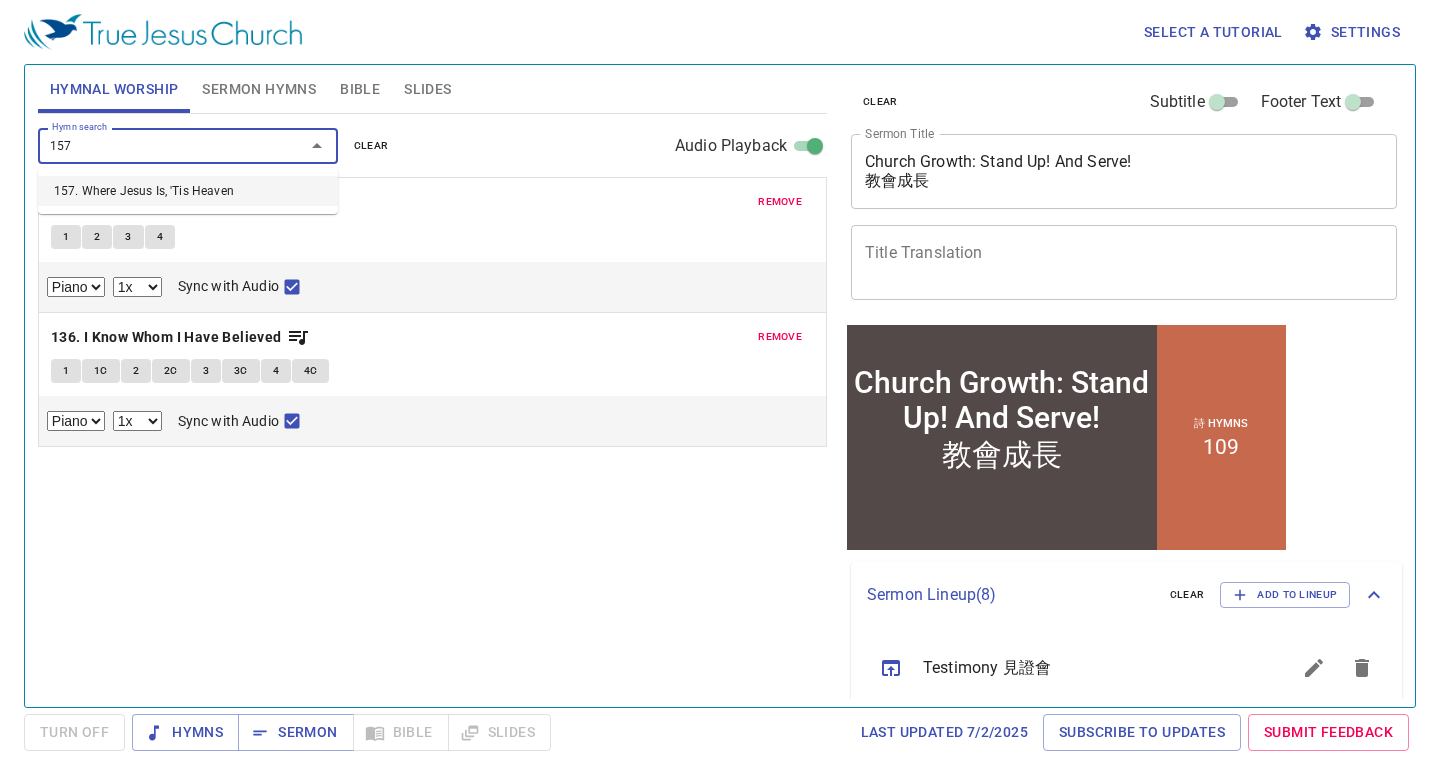 type 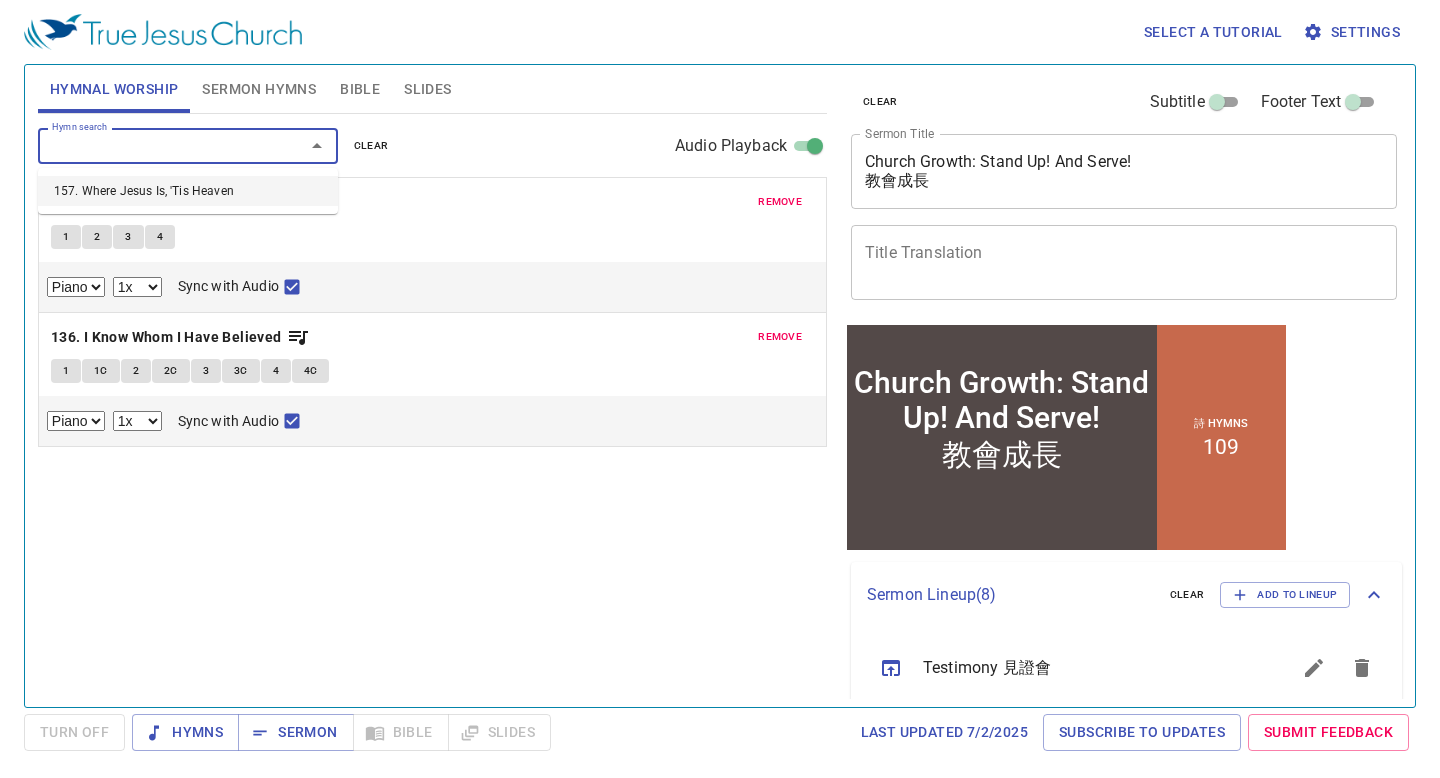 select on "1" 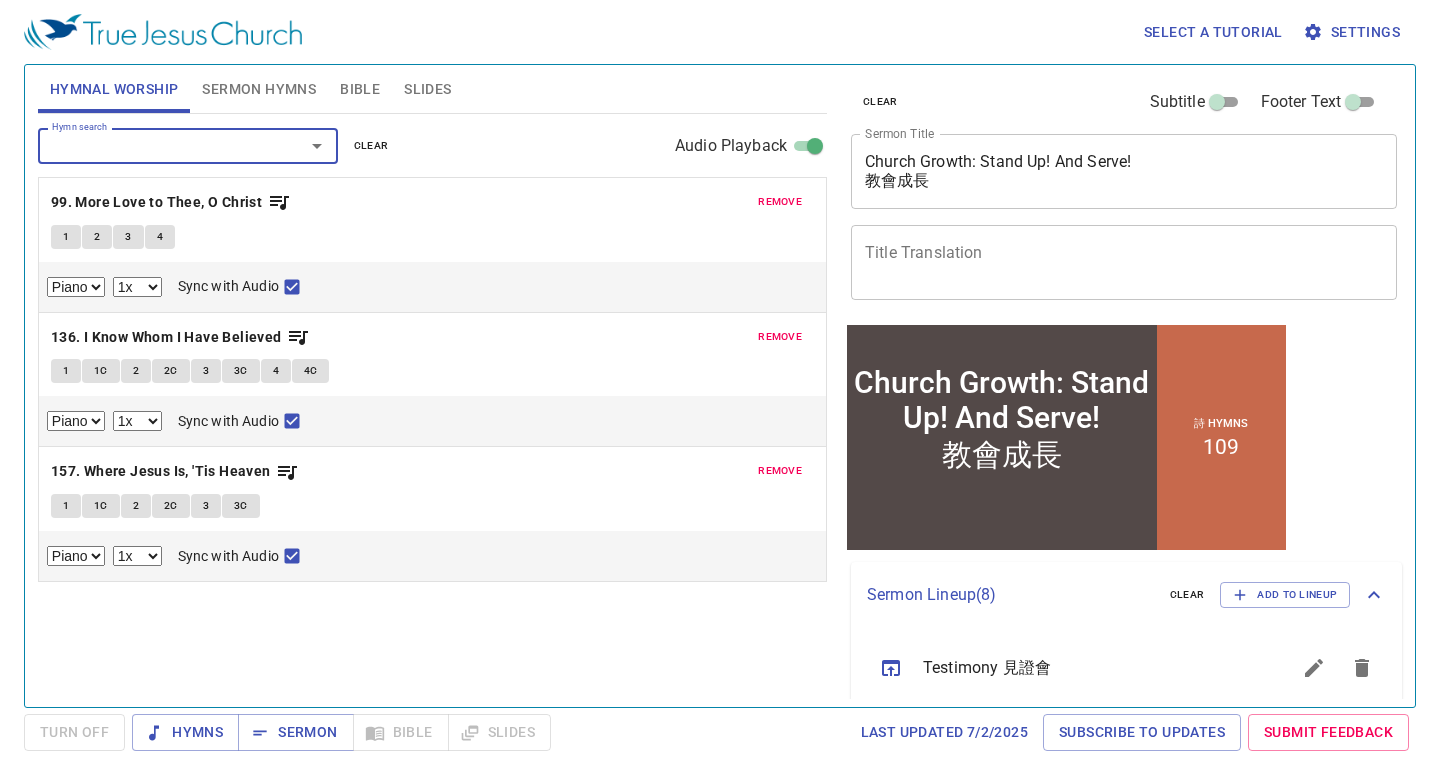 click on "Sermon Hymns" at bounding box center (259, 89) 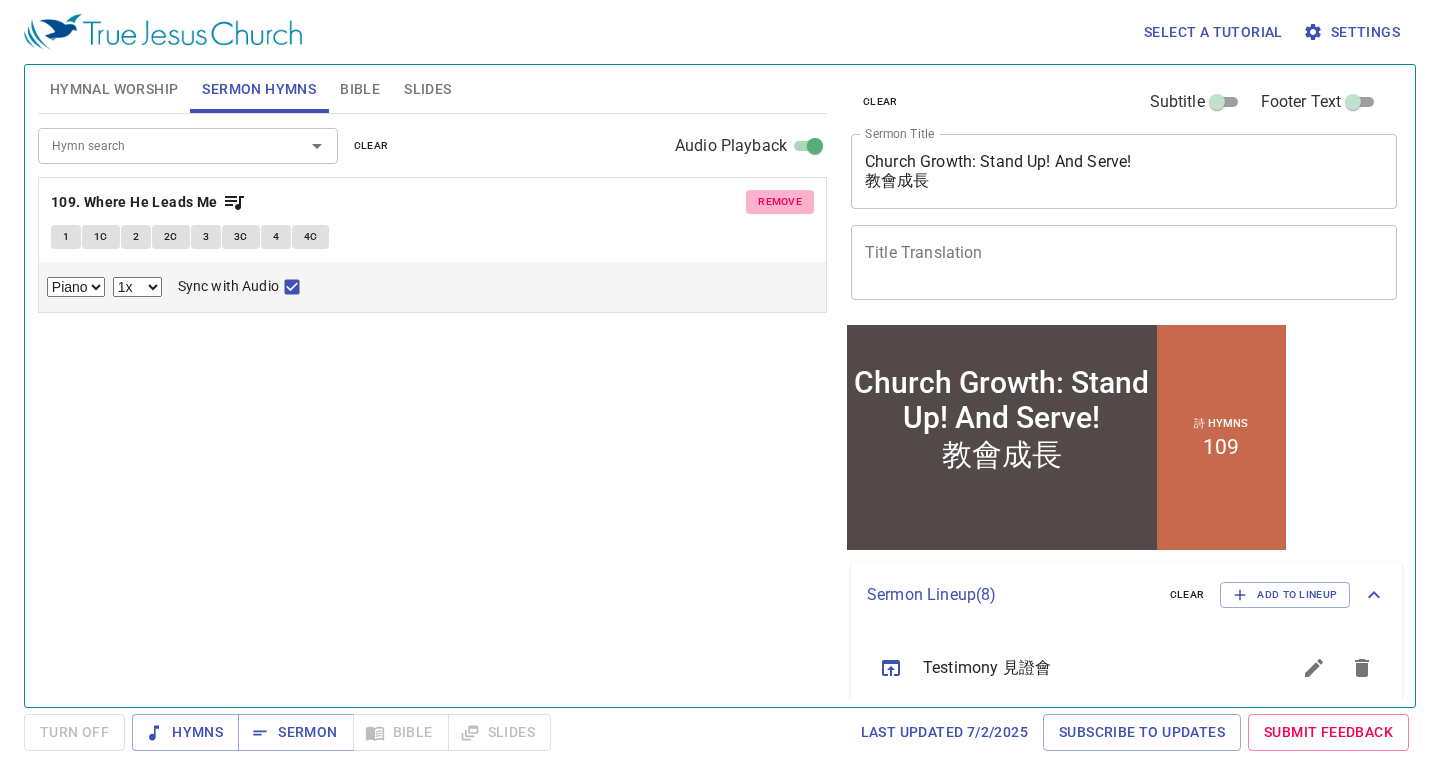 click on "remove" at bounding box center [780, 202] 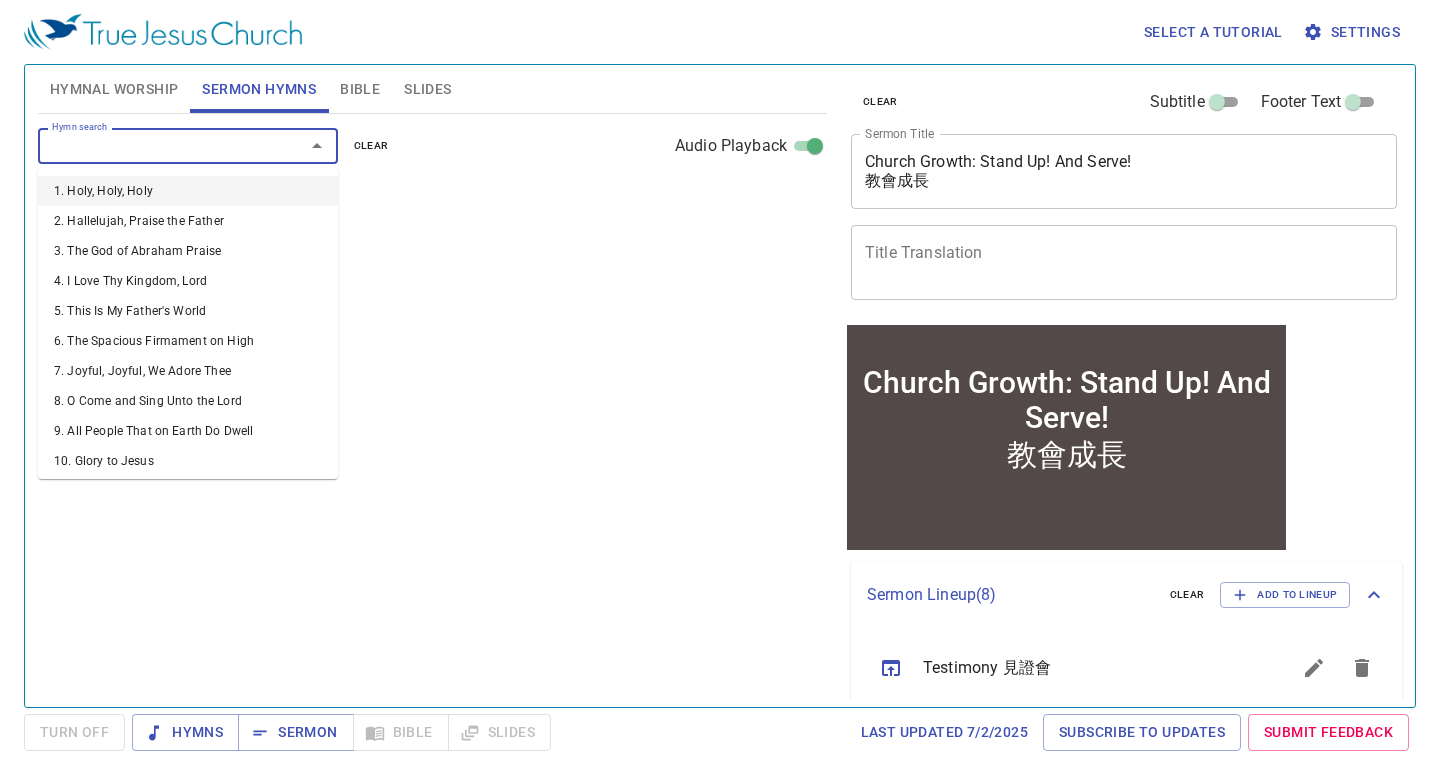 click on "Hymn search" at bounding box center (158, 145) 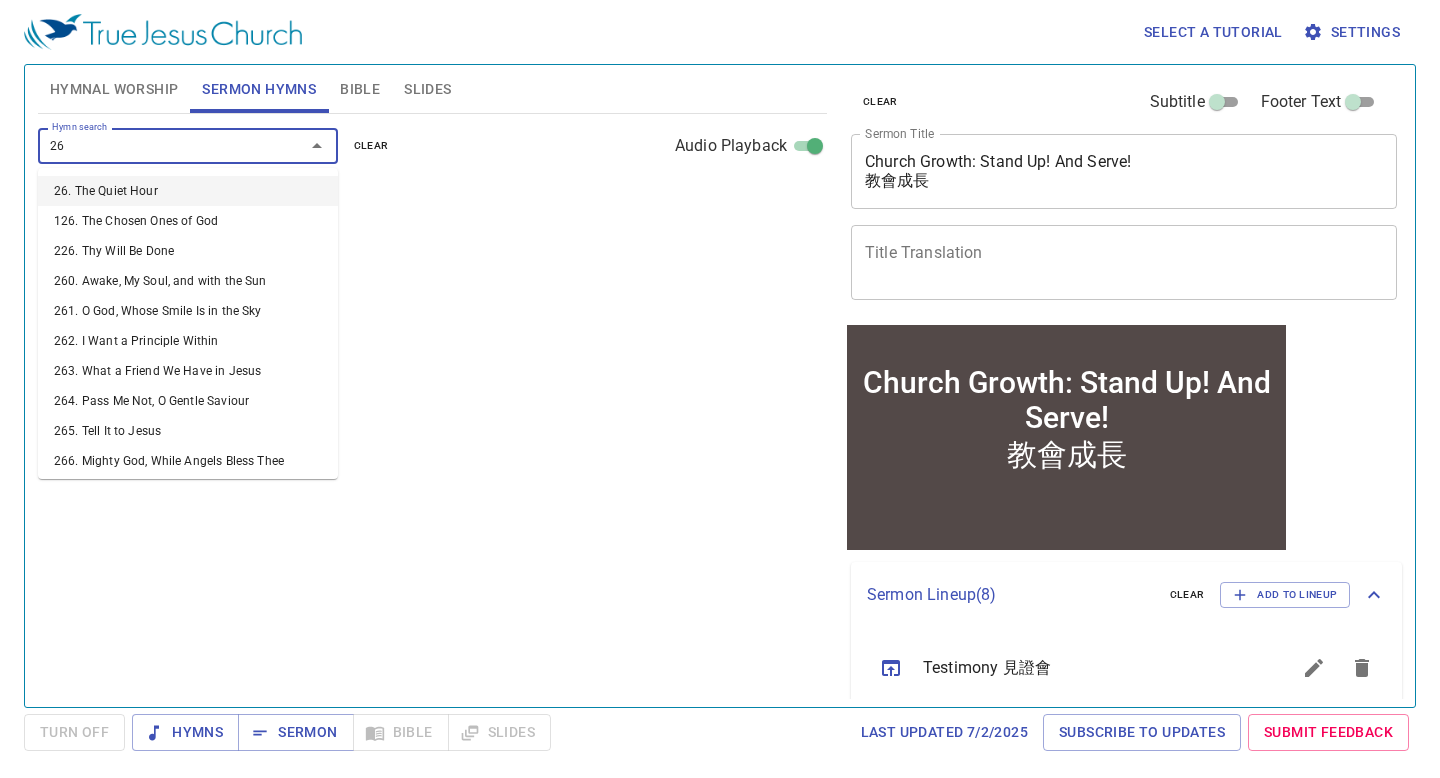 type on "264" 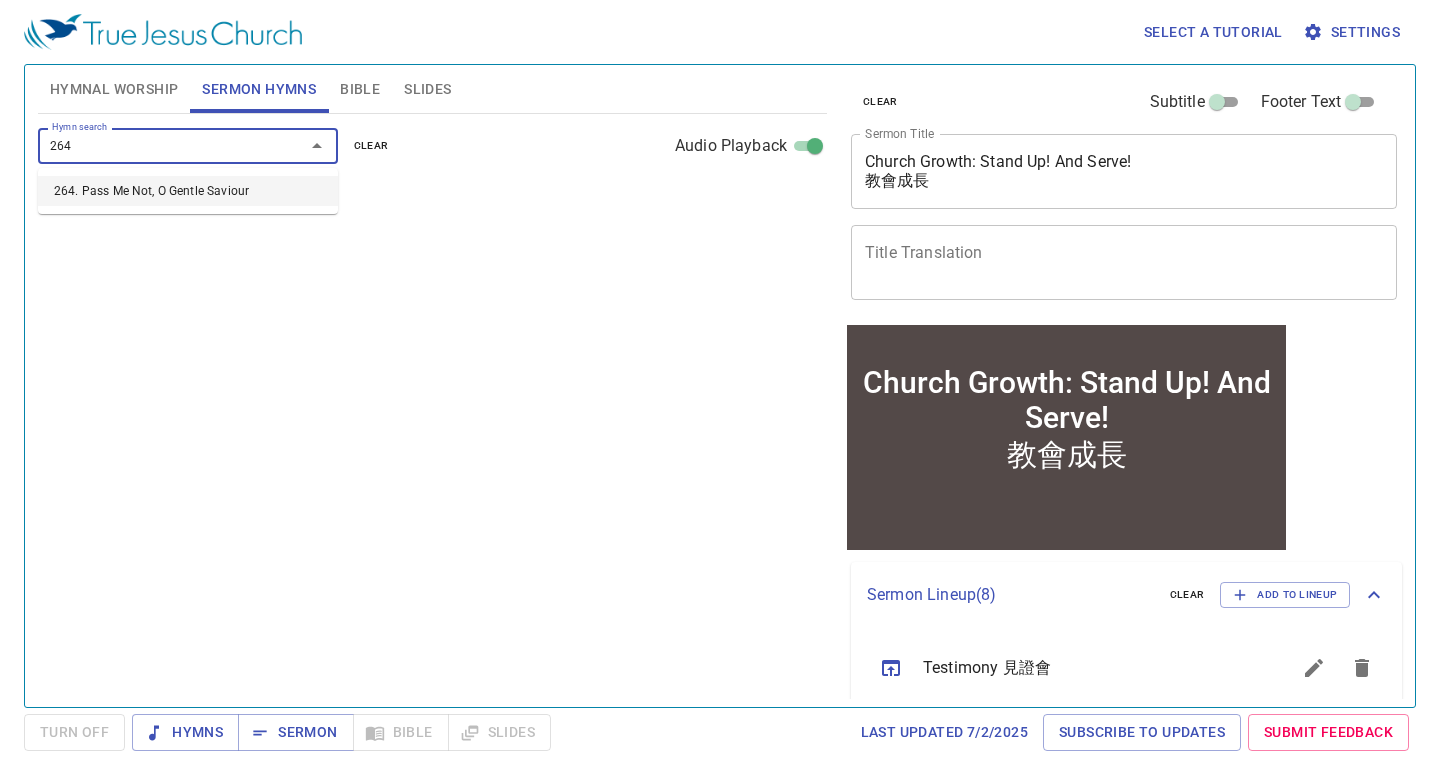 type 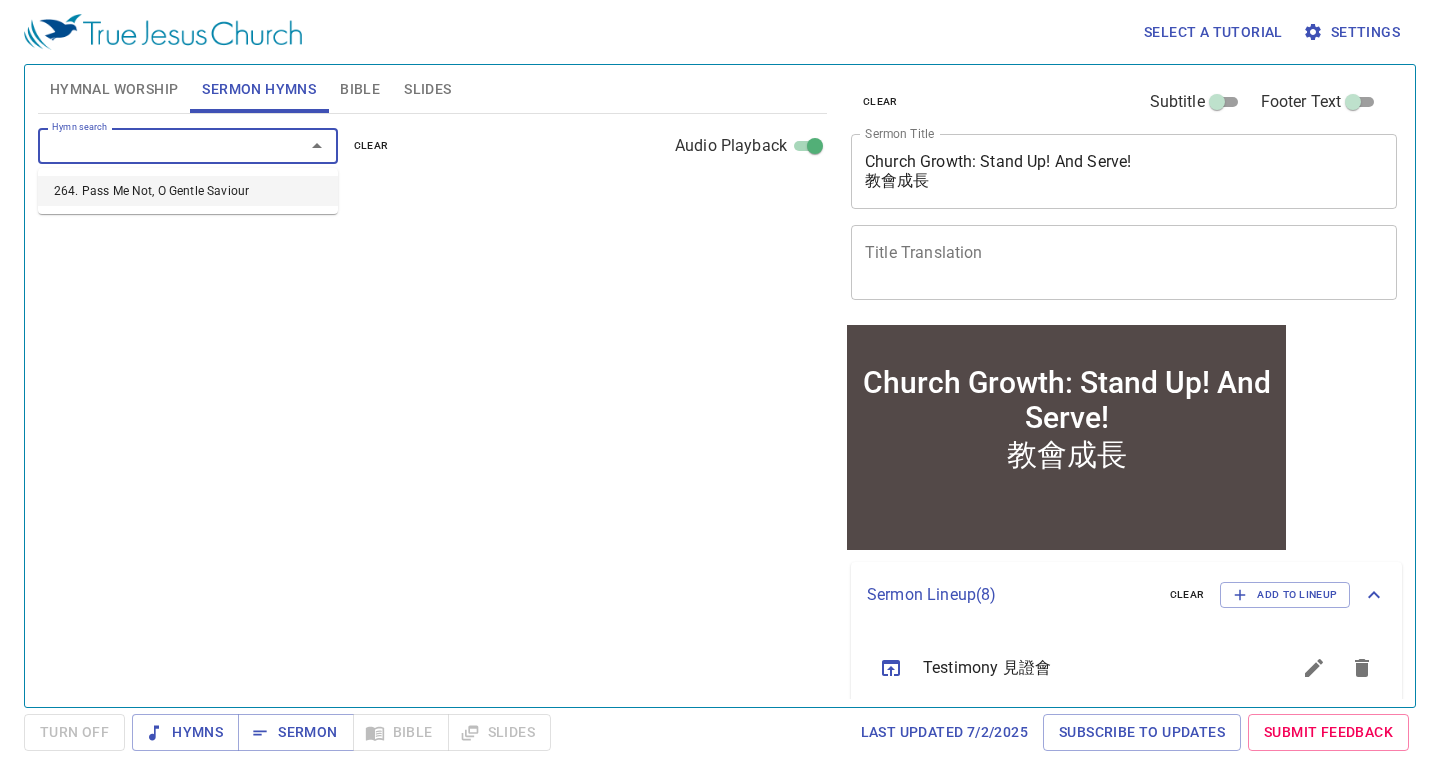 select on "1" 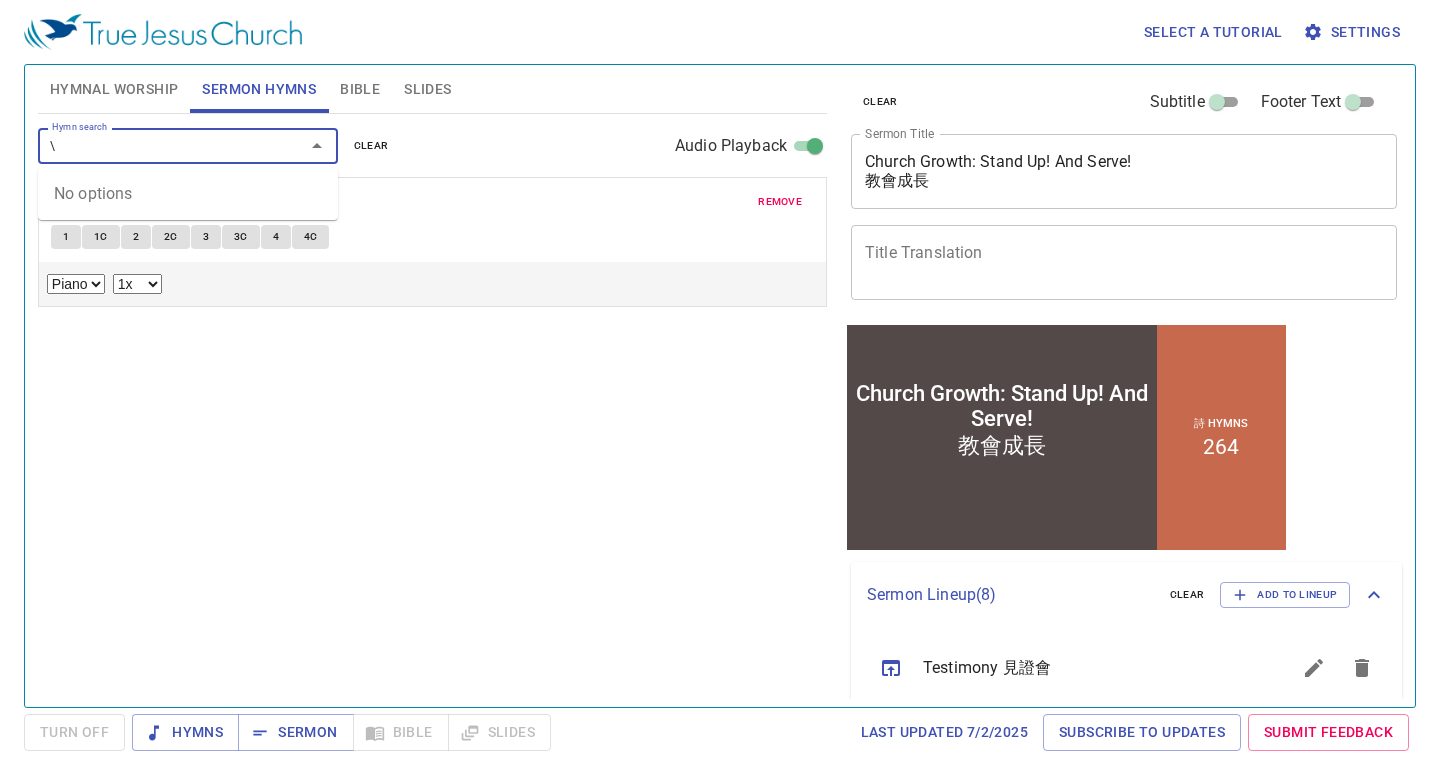 type on "\" 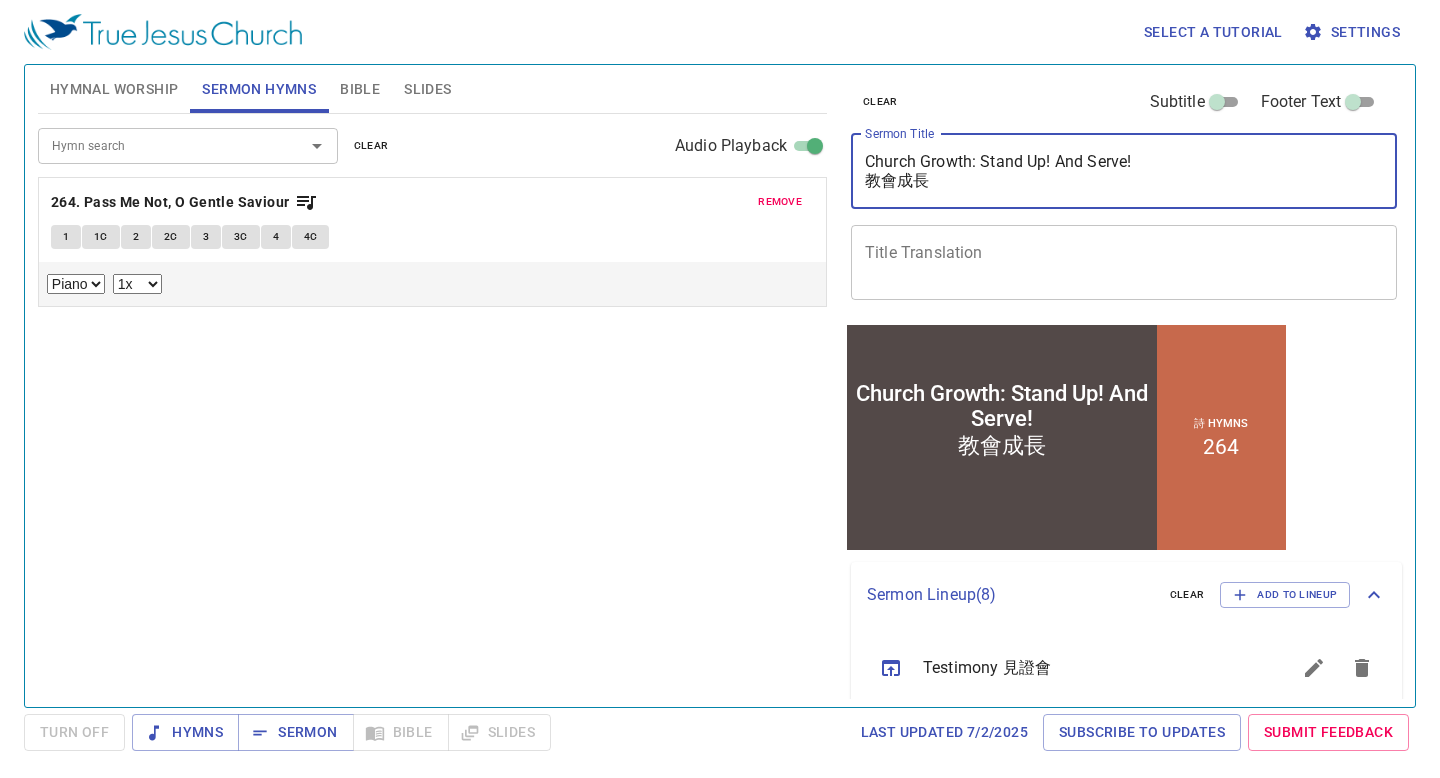 click on "Church Growth: Stand Up! And Serve!
教會成長" at bounding box center [1124, 171] 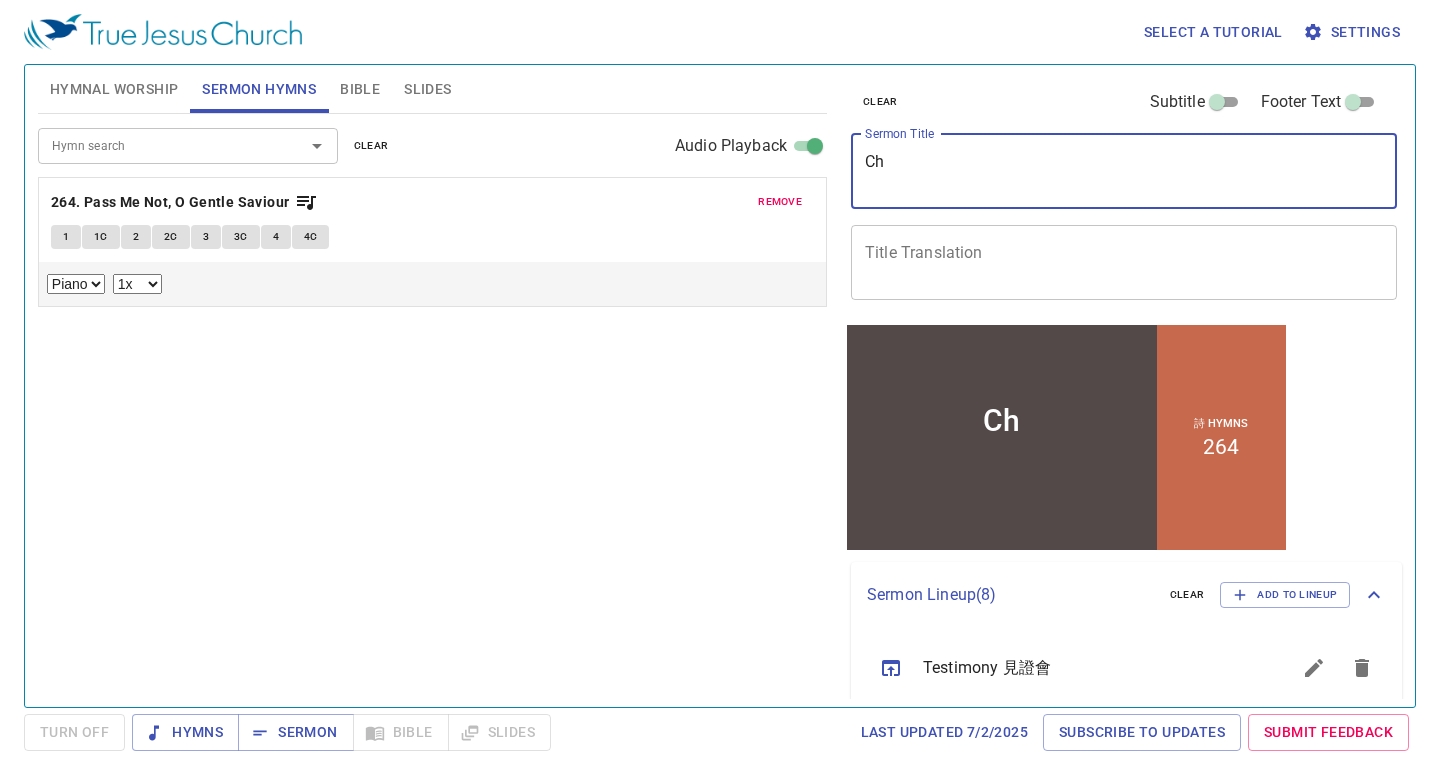 type on "C" 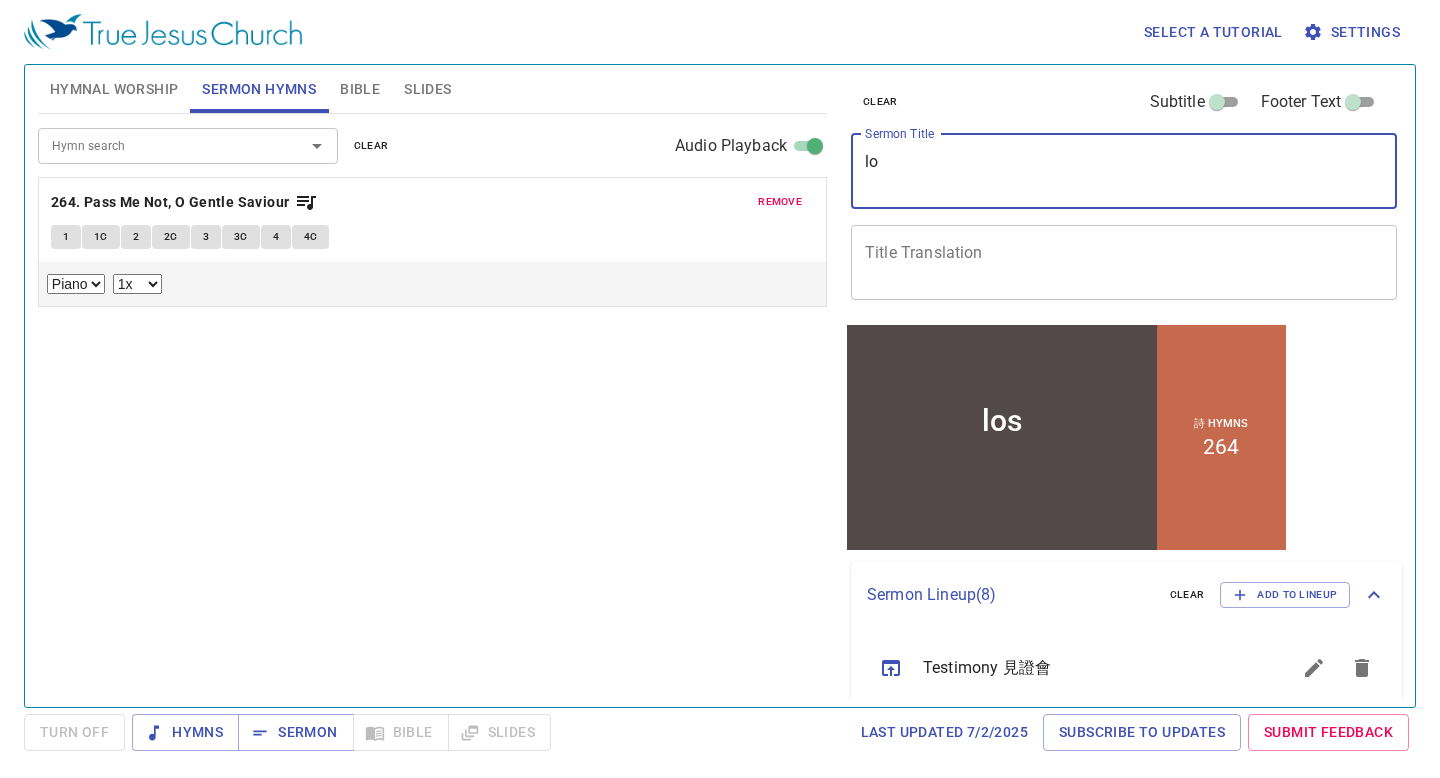type on "l" 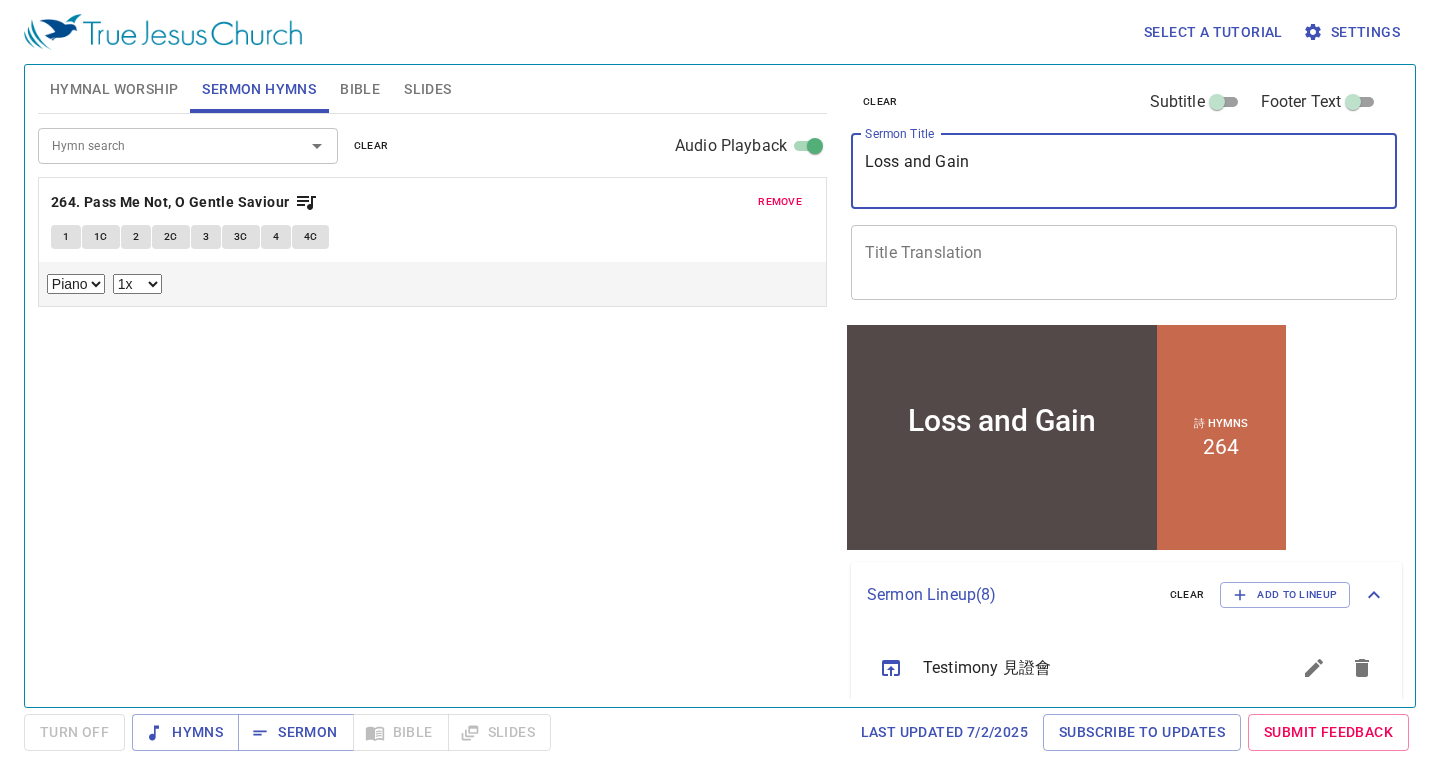 type on "Loss and Gain" 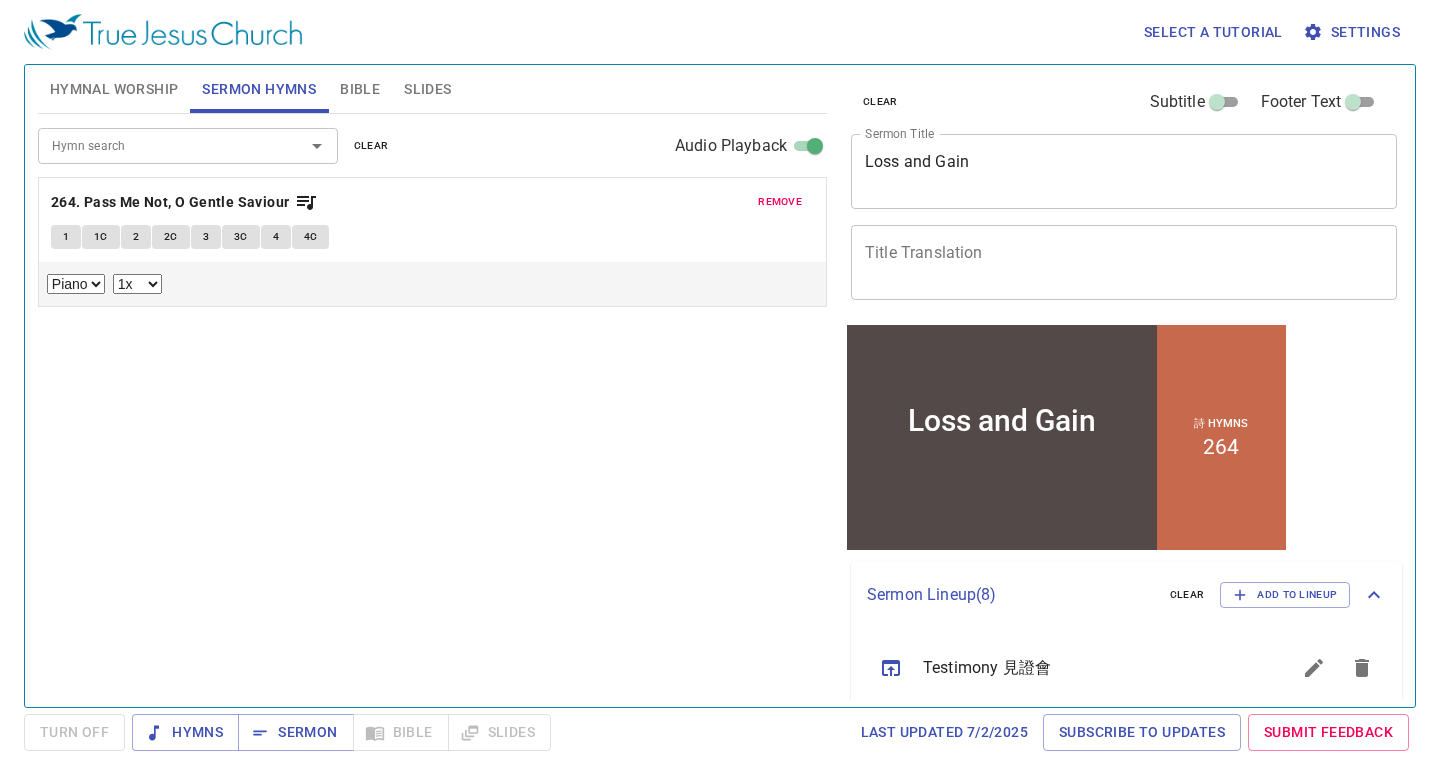 click on "Hymn search Hymn search   clear Audio Playback remove 264. Pass Me Not, O Gentle Saviour   1 1C 2 2C 3 3C 4 4C Piano 0.6x 0.7x 0.8x 0.9x 1x 1.1x 1.2x 1.3x 1.4x 1.5x 1.7x 2x" at bounding box center (432, 402) 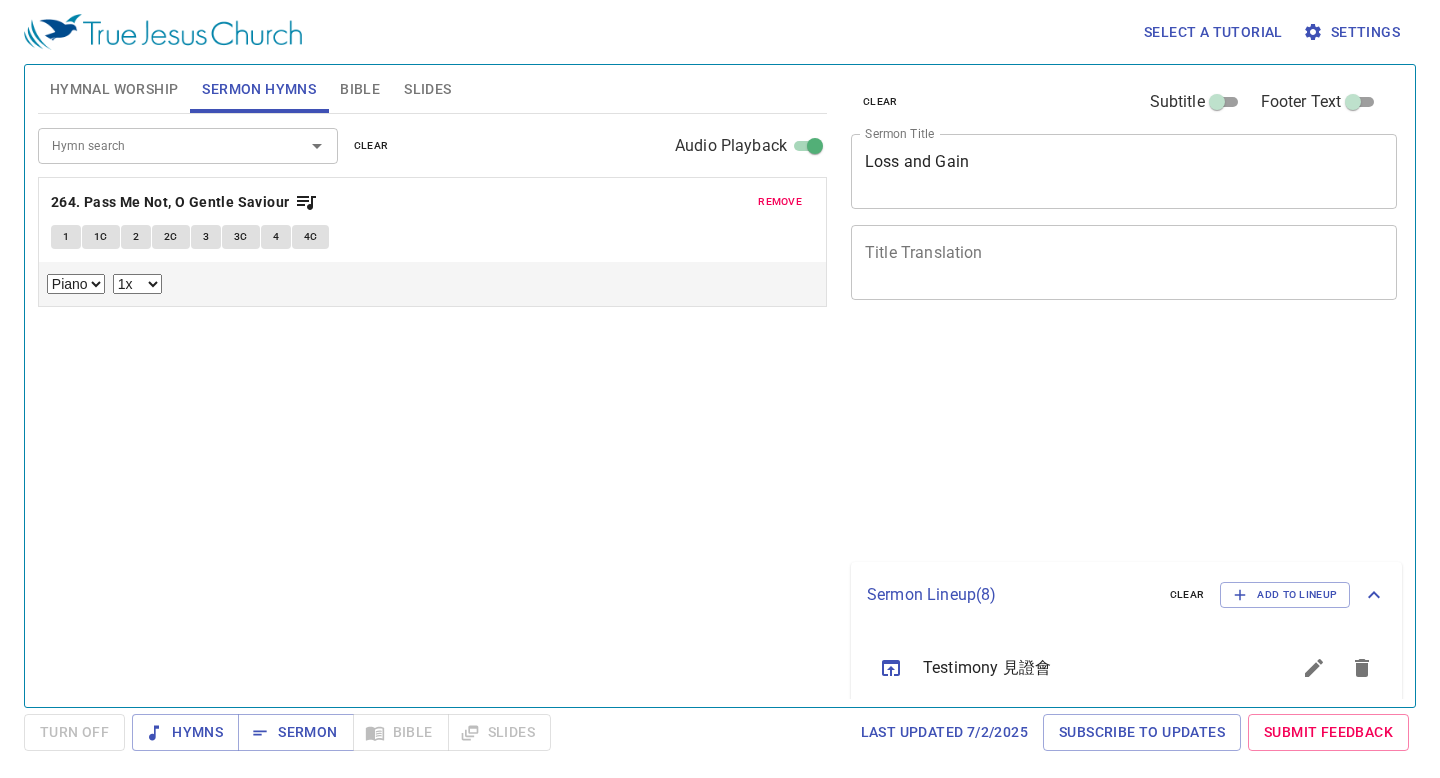 select on "1" 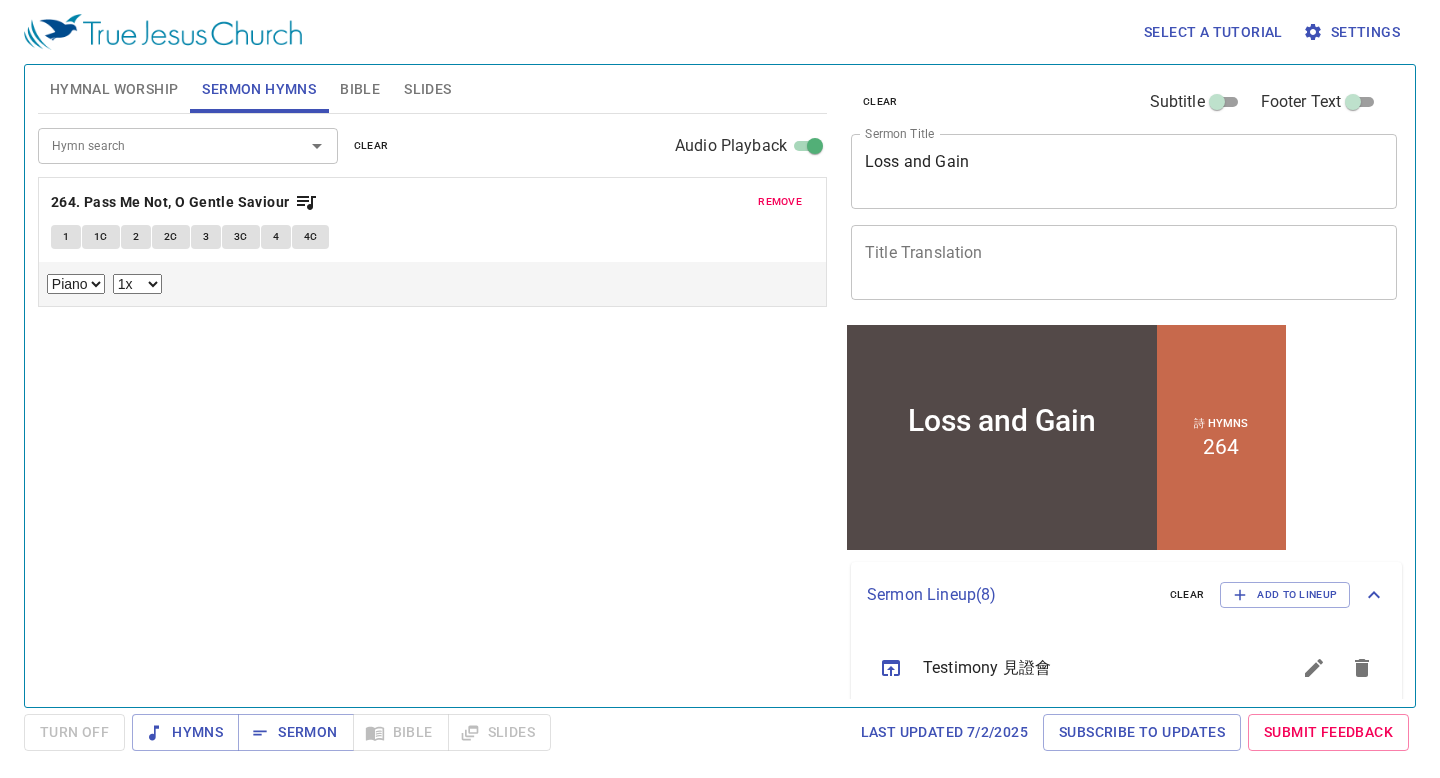 scroll, scrollTop: 0, scrollLeft: 0, axis: both 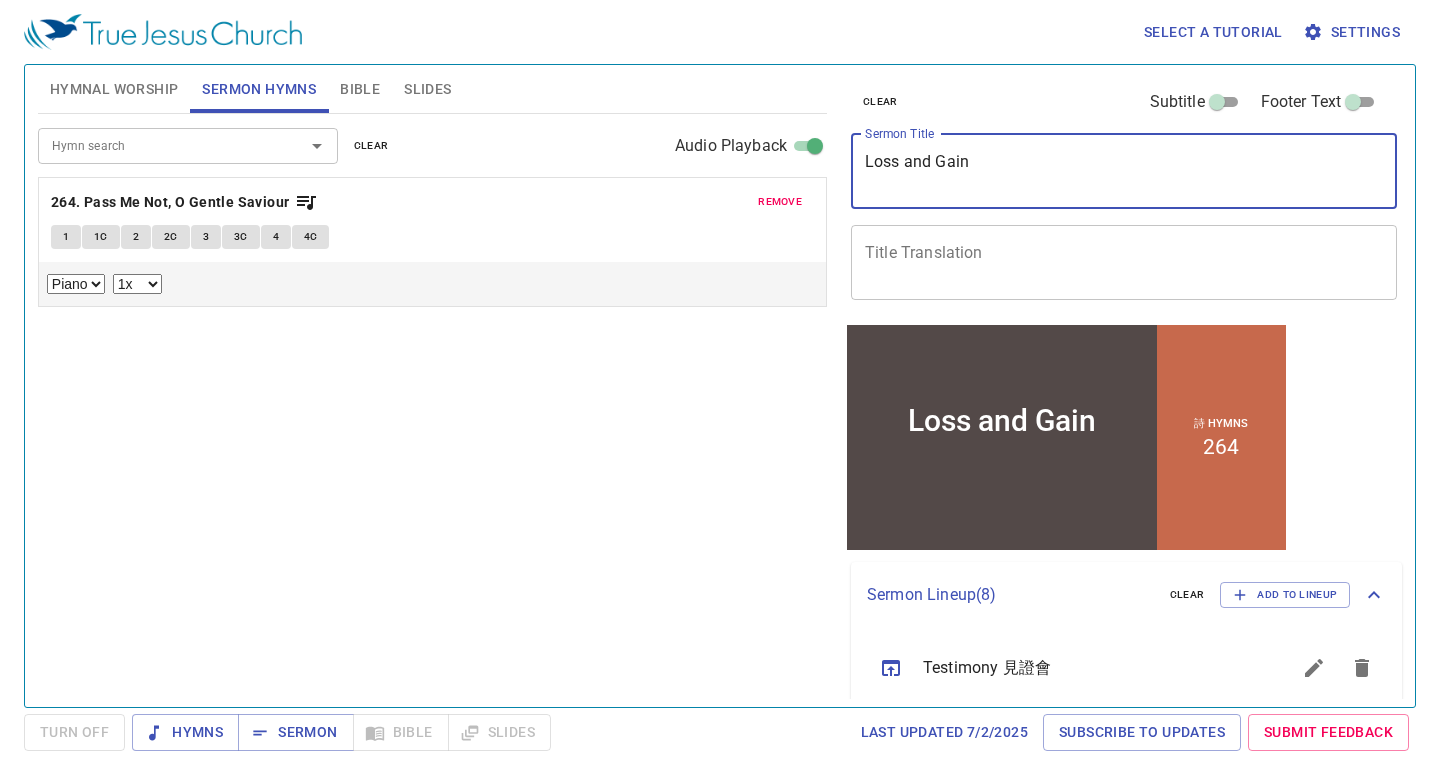 click on "Loss and Gain" at bounding box center (1124, 171) 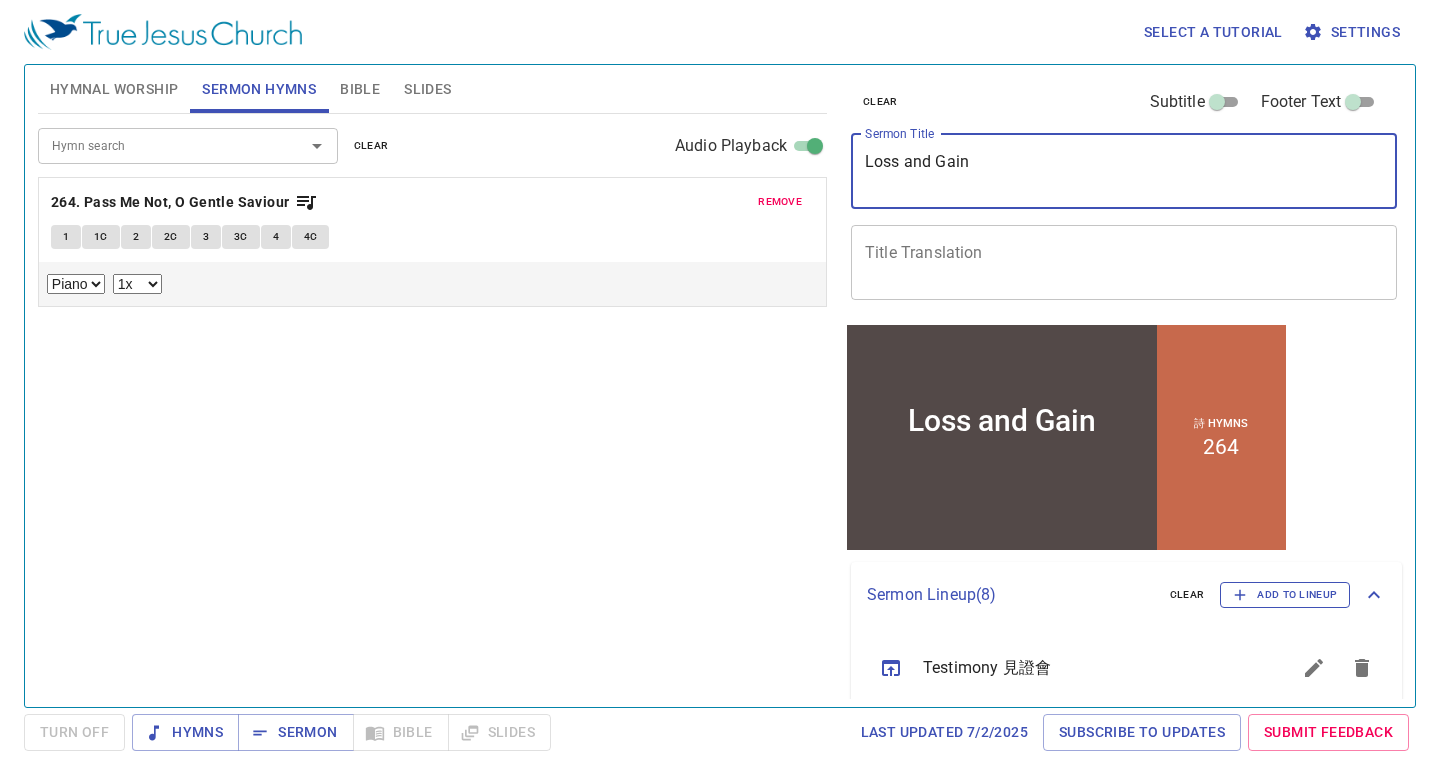 click on "Add to Lineup" at bounding box center [1285, 595] 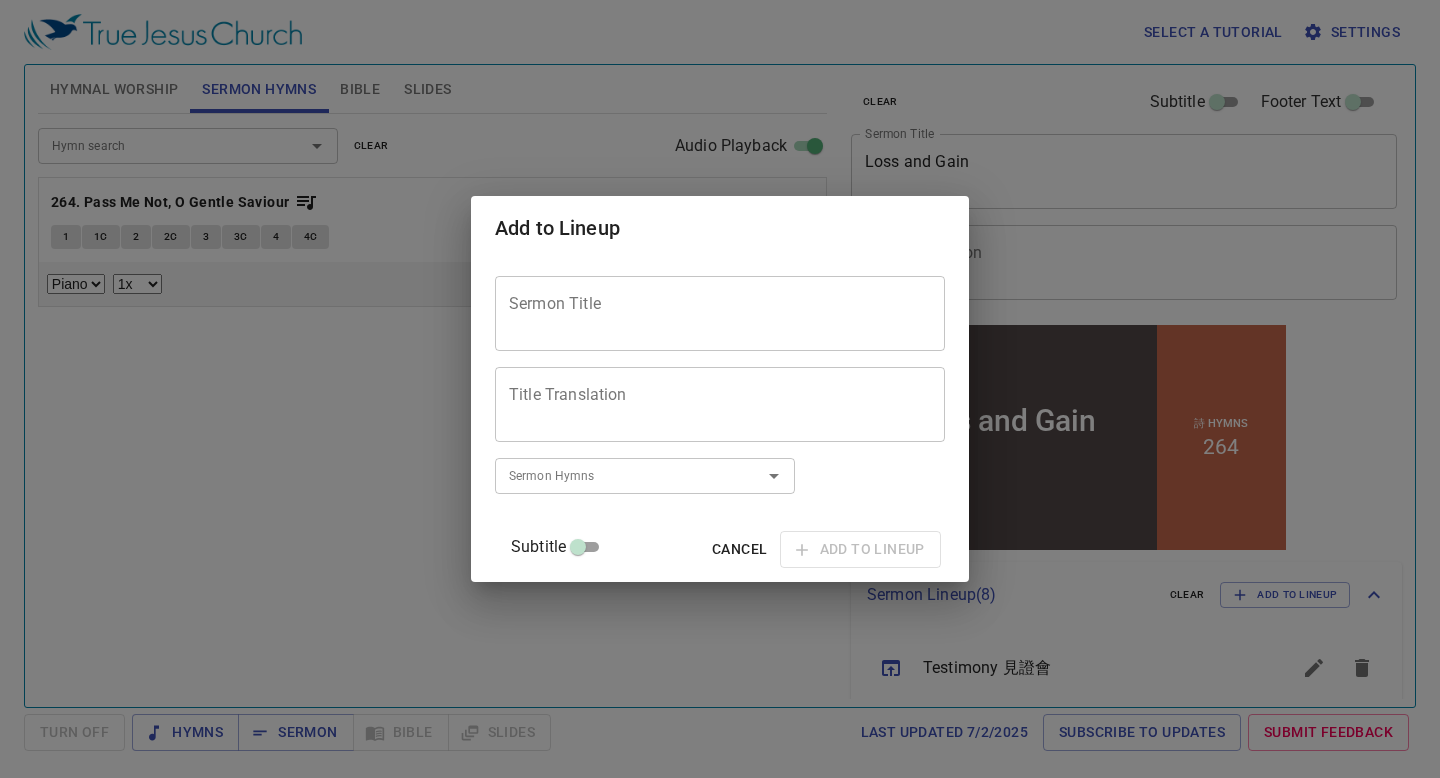 click on "Sermon Title" at bounding box center [720, 314] 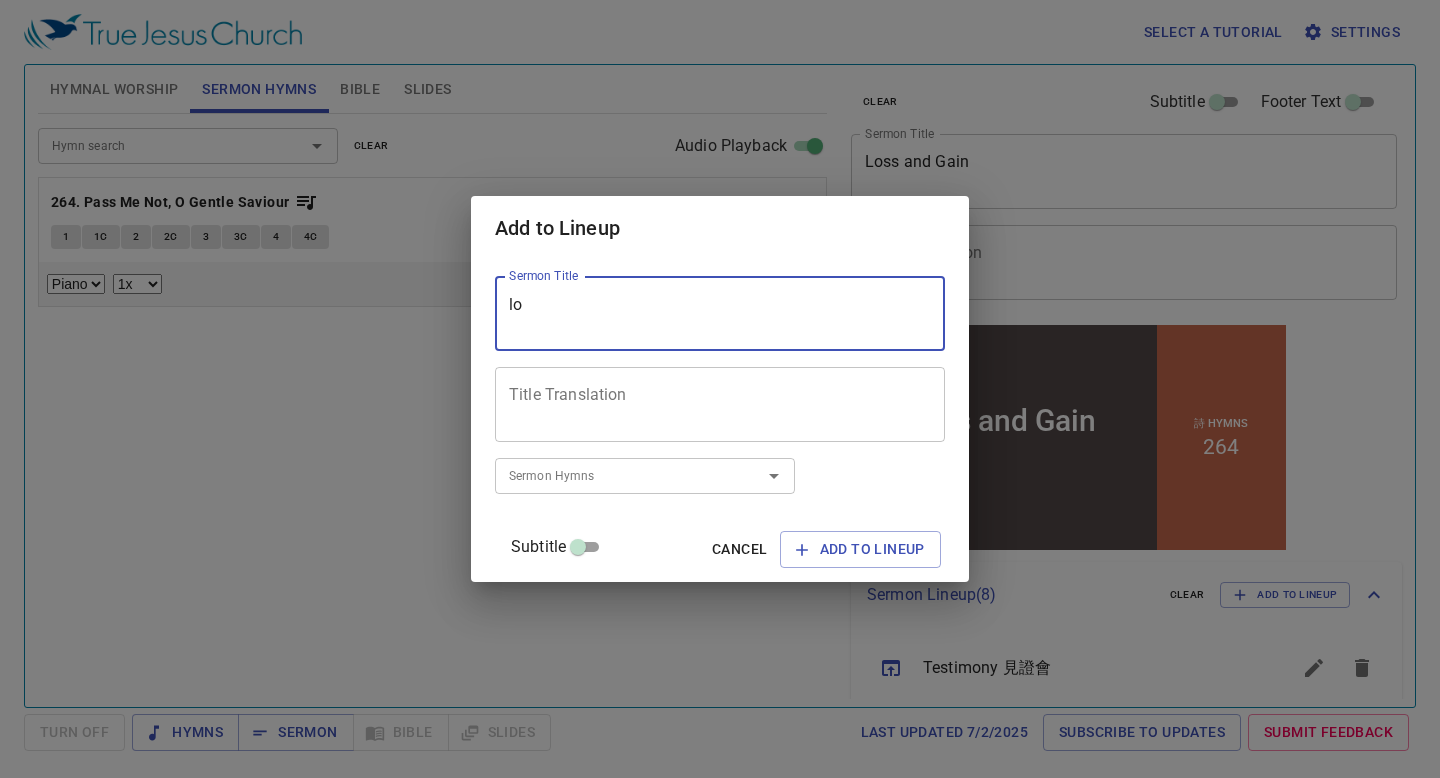 type on "l" 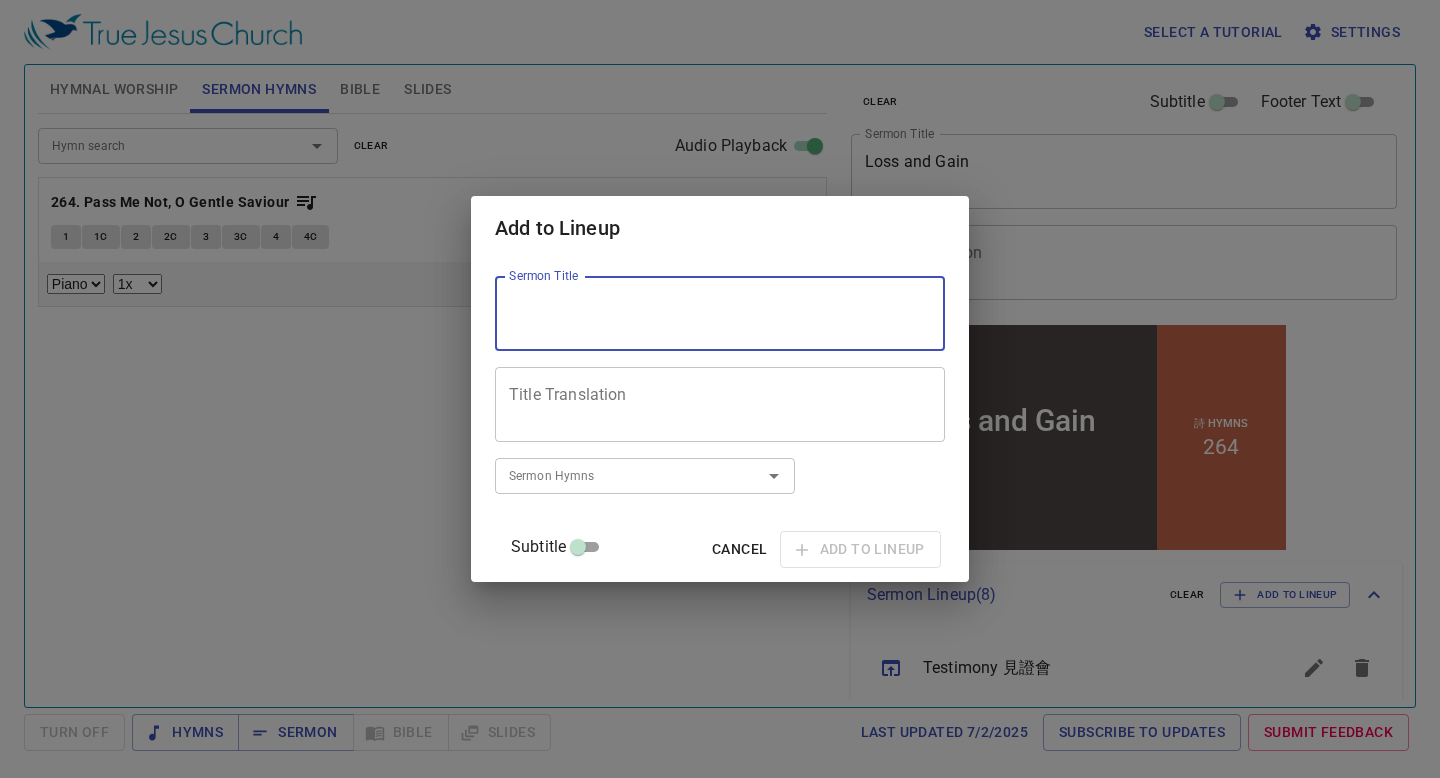 paste on "Loss and Gain 丟棄與得著" 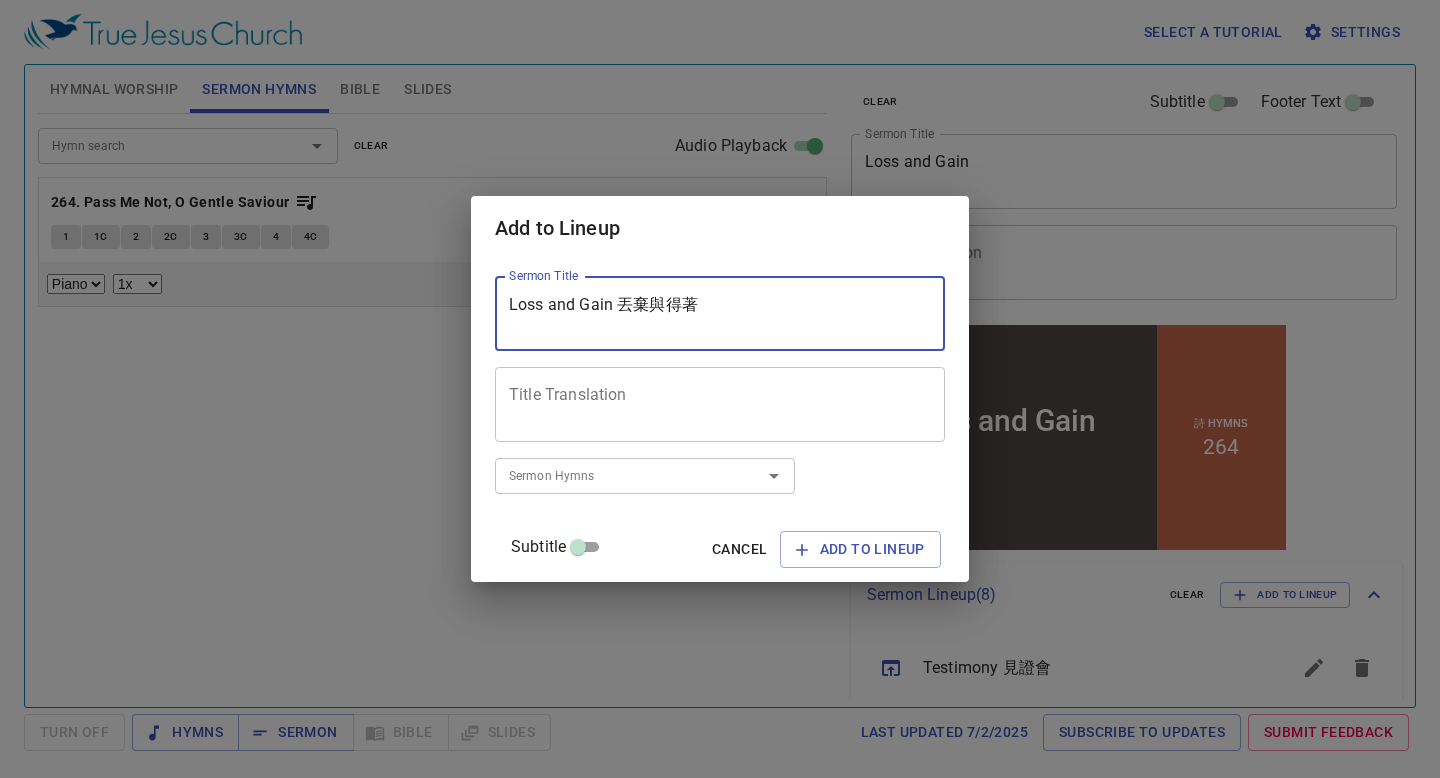 click on "Loss and Gain 丟棄與得著" at bounding box center (720, 314) 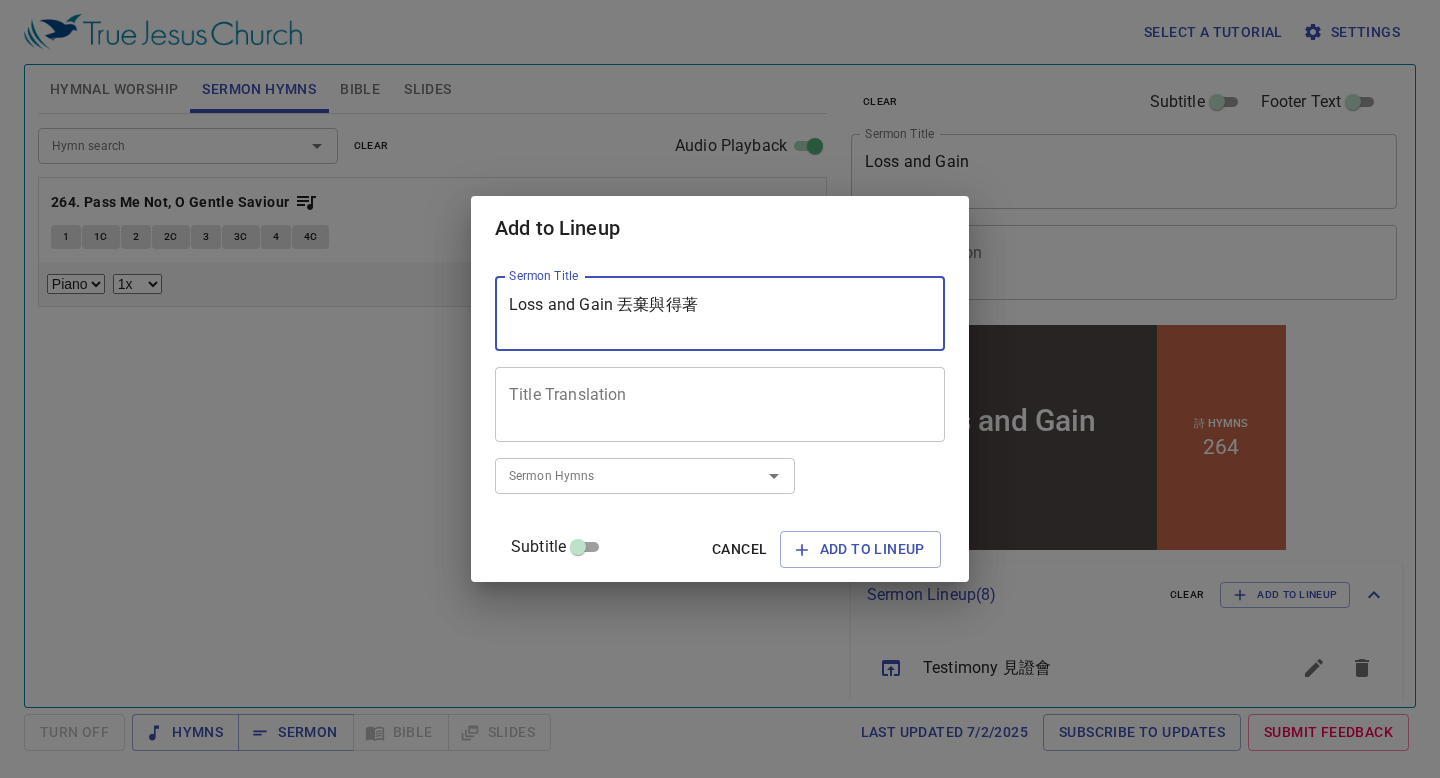 click on "Loss and Gain 丟棄與得著" at bounding box center [720, 314] 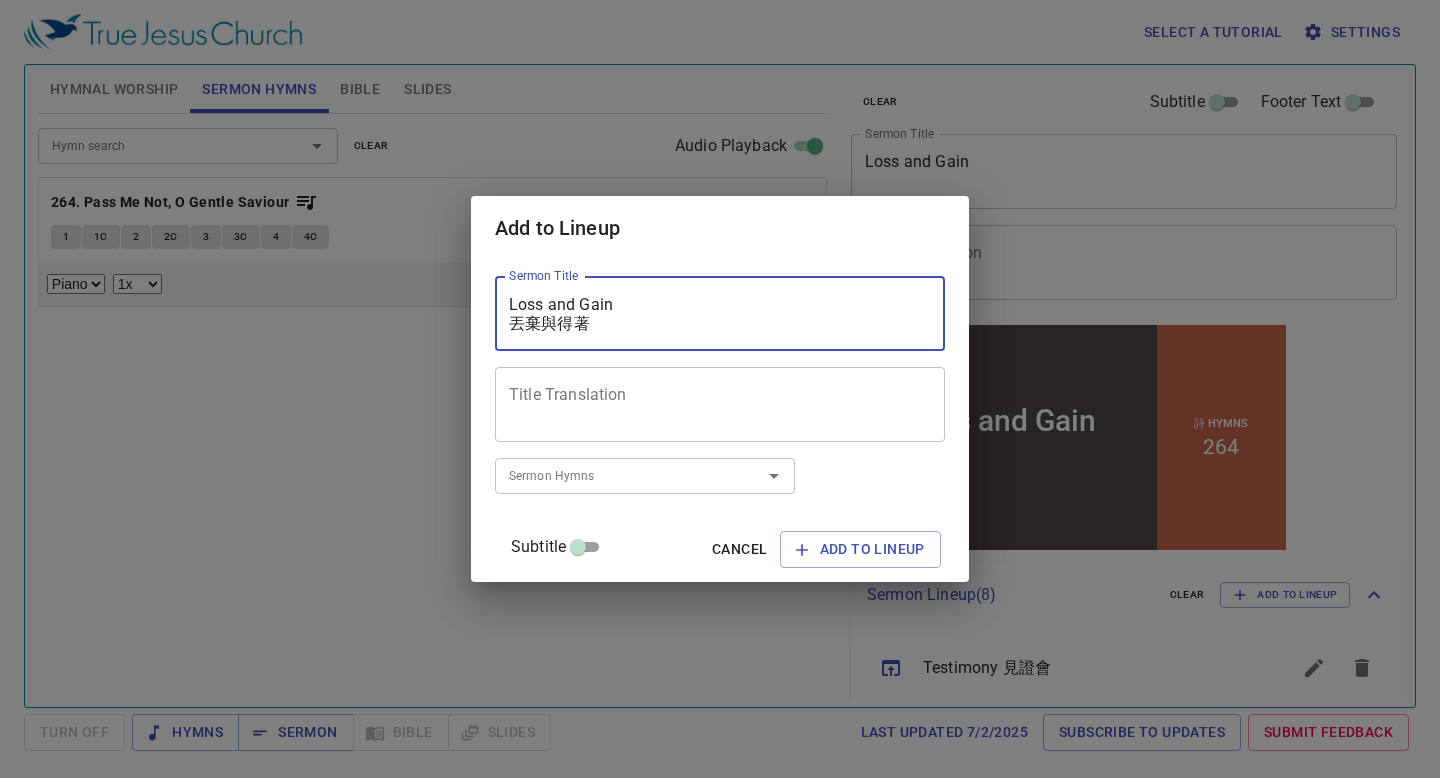 type on "Loss and Gain
丟棄與得著" 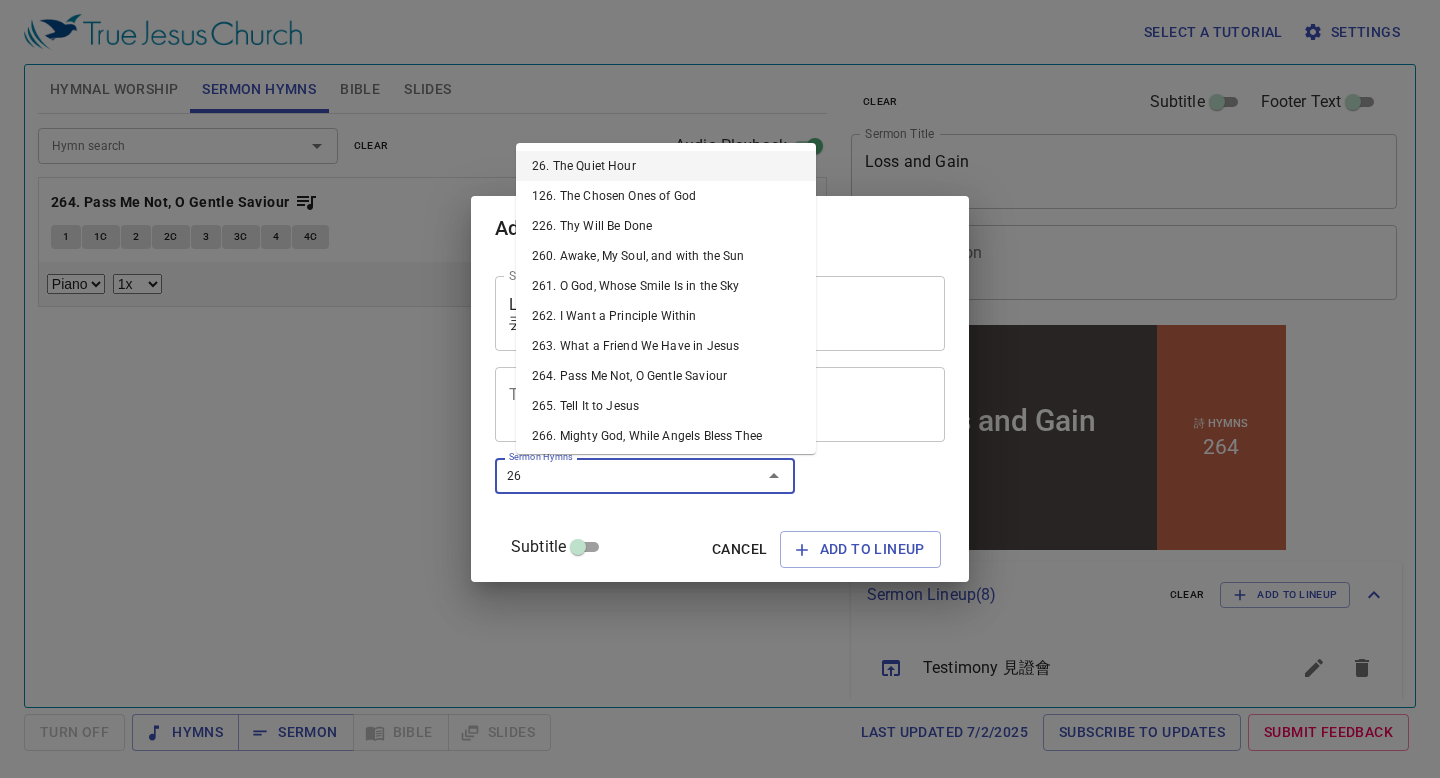 type on "264" 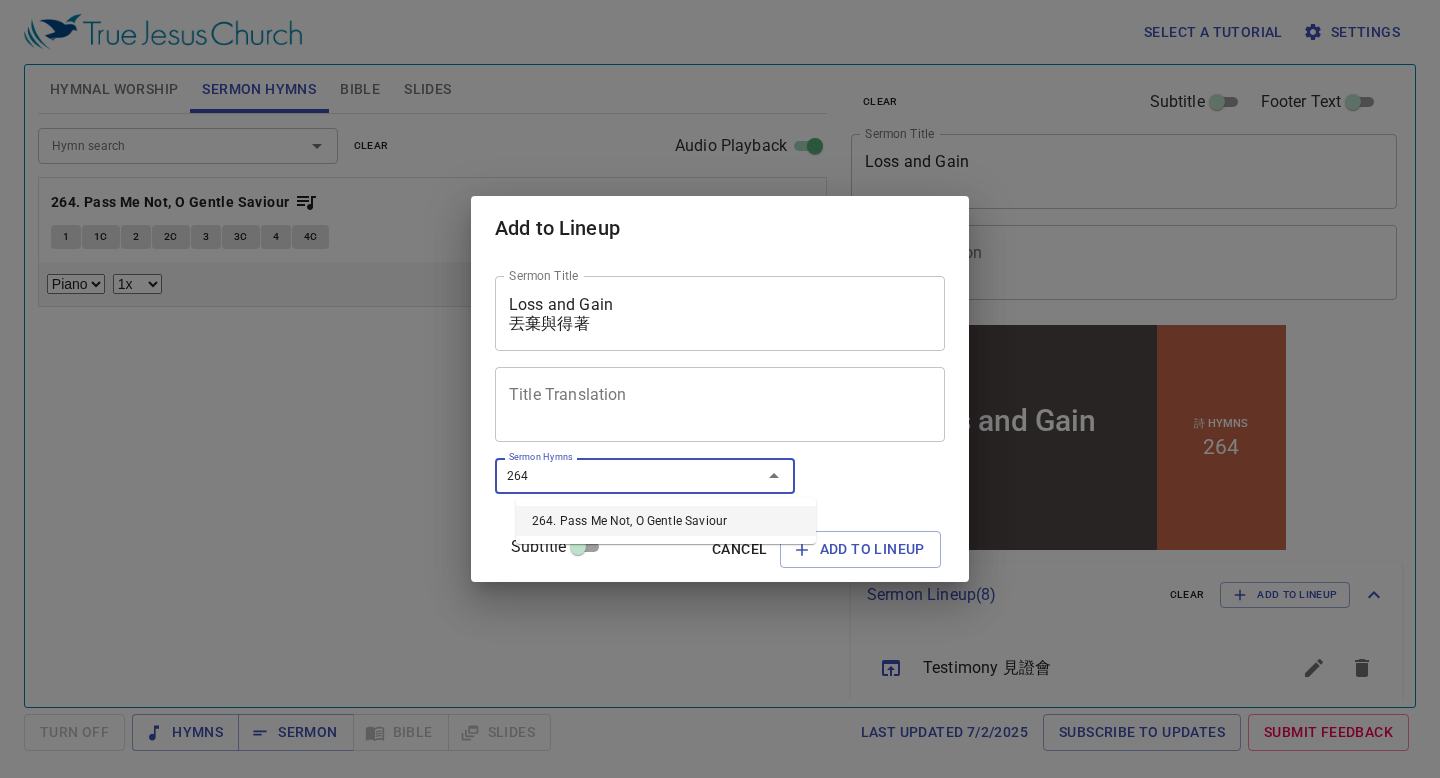 type 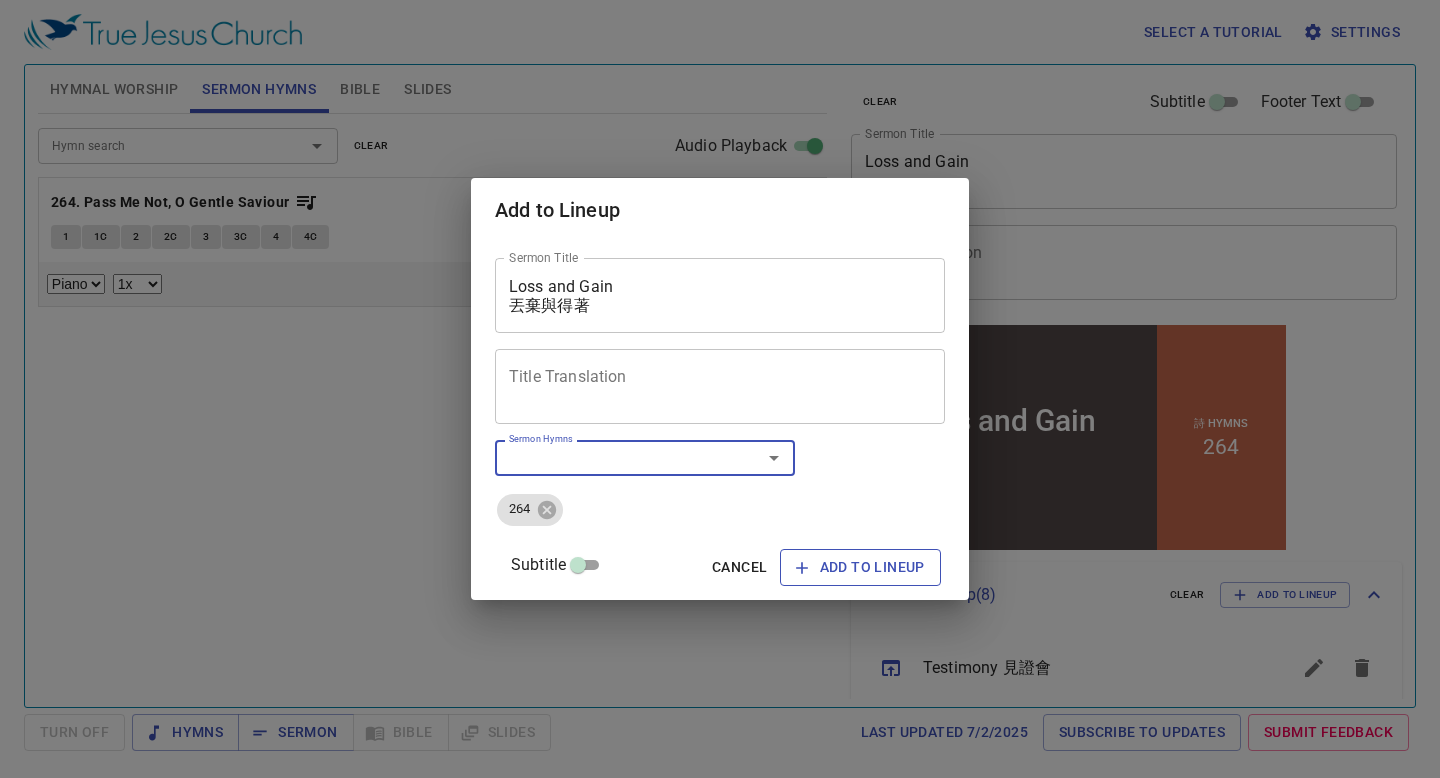 click on "Add to Lineup" at bounding box center (860, 567) 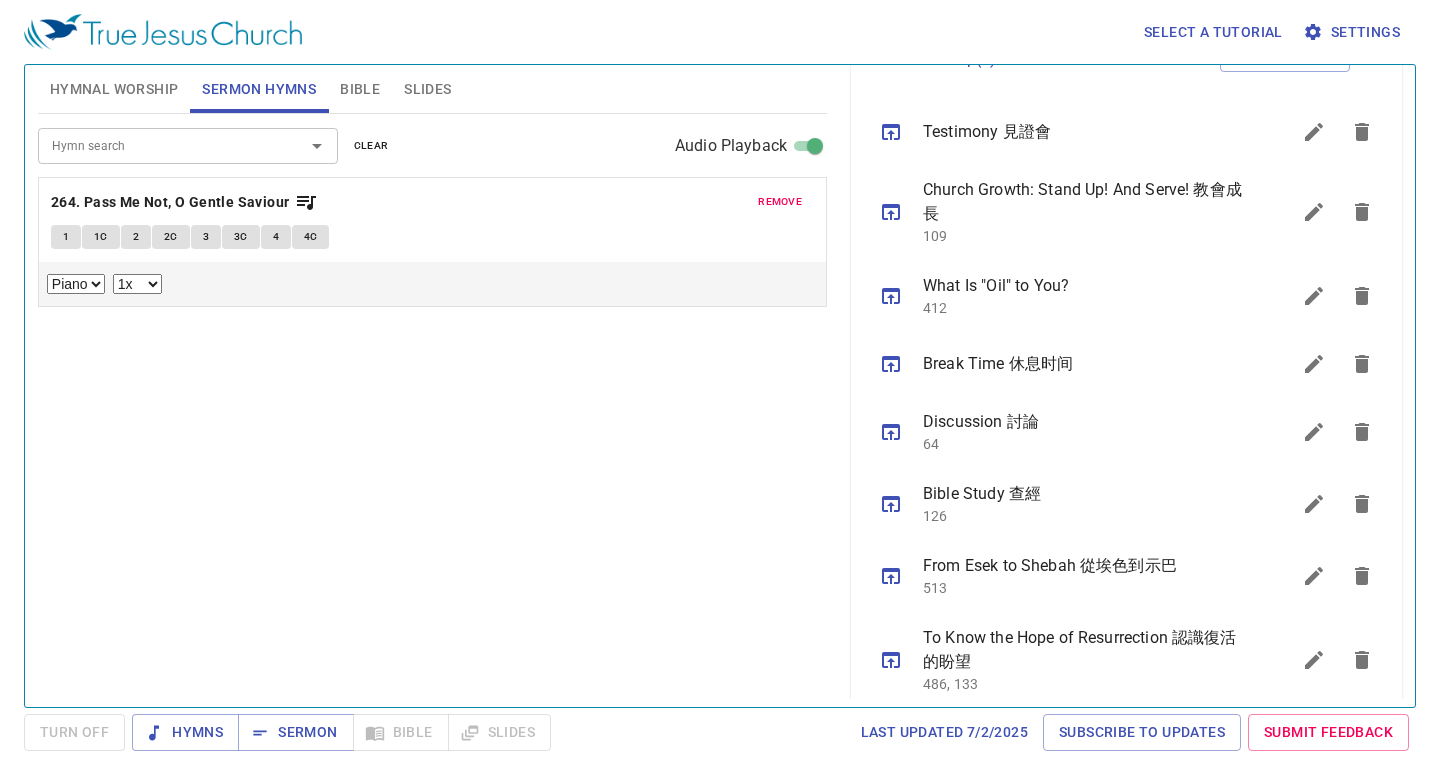 scroll, scrollTop: 633, scrollLeft: 0, axis: vertical 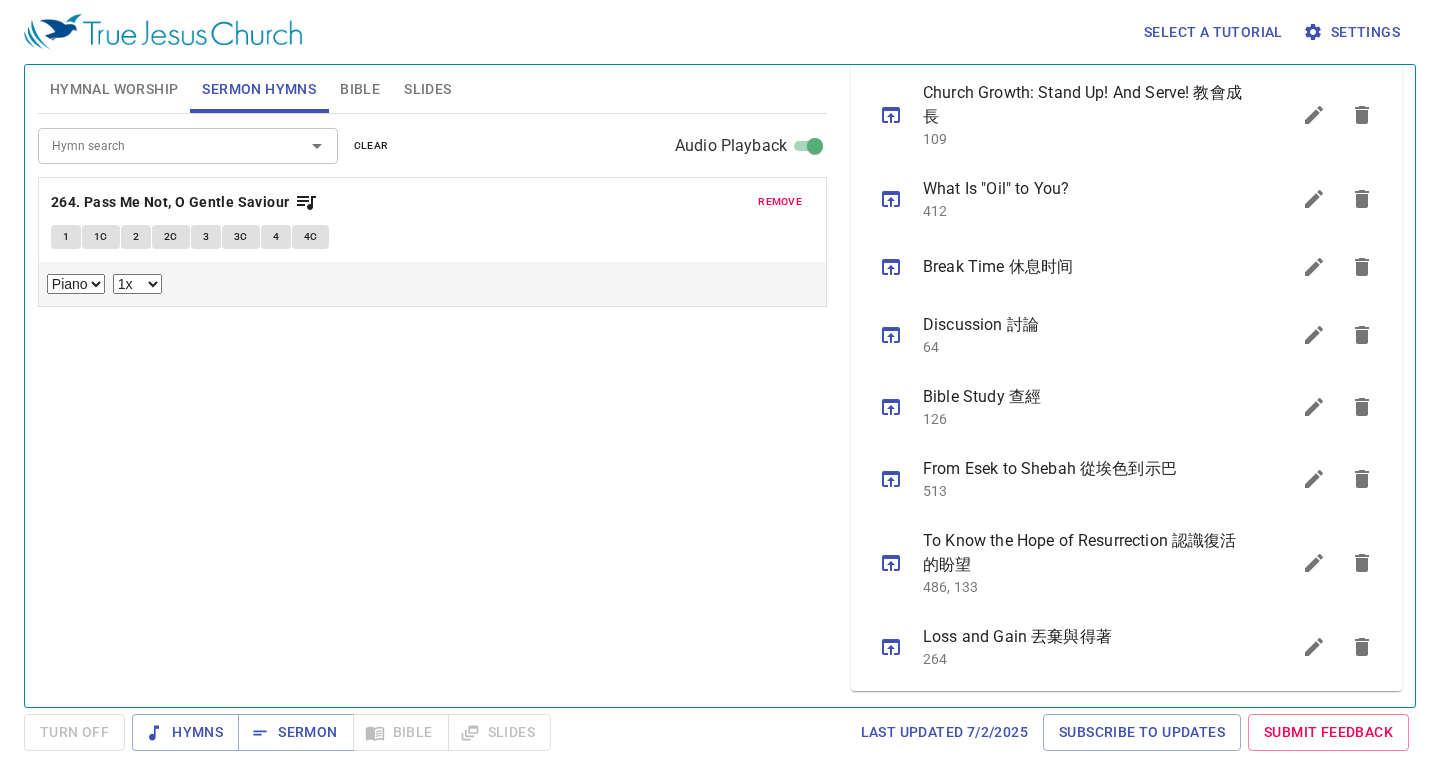 click on "264" at bounding box center [1082, 659] 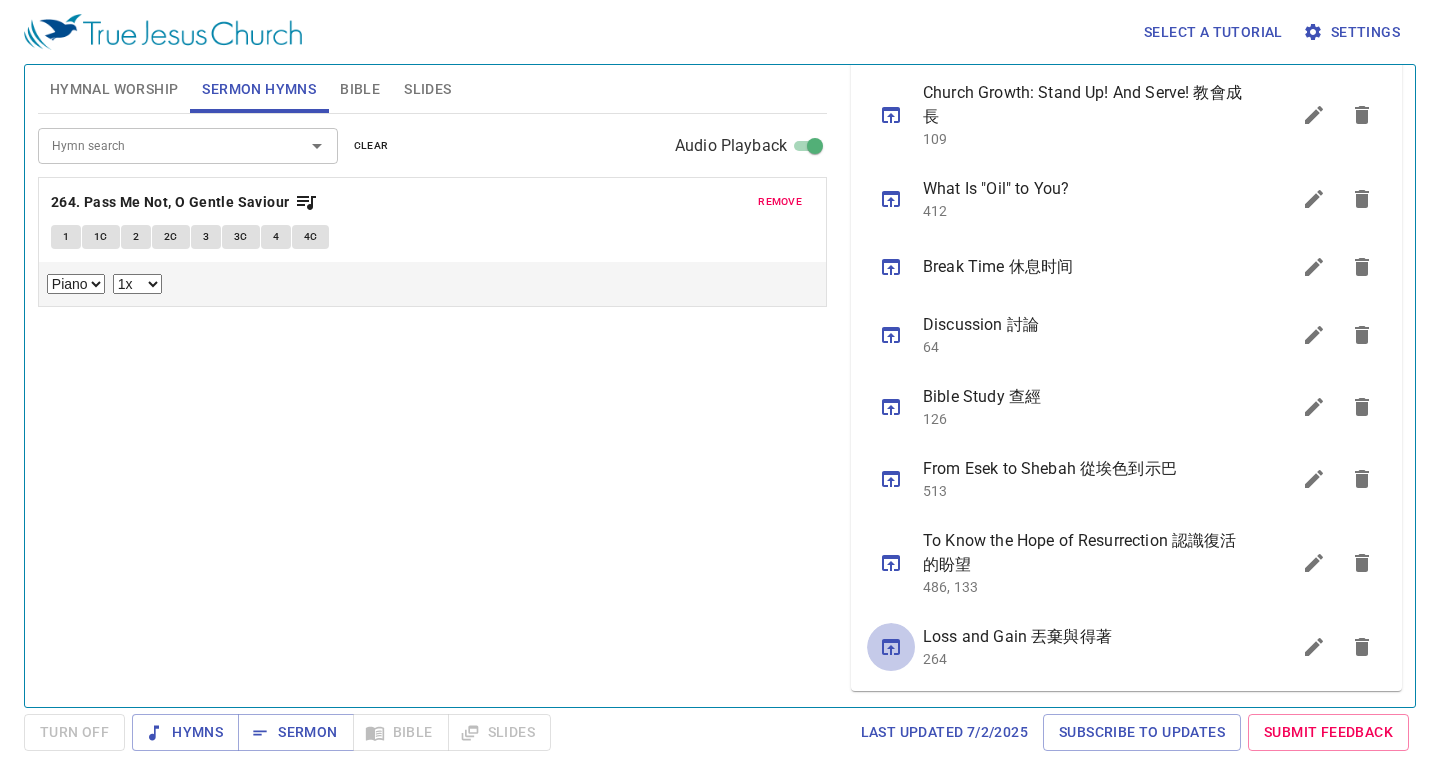 click at bounding box center (891, 647) 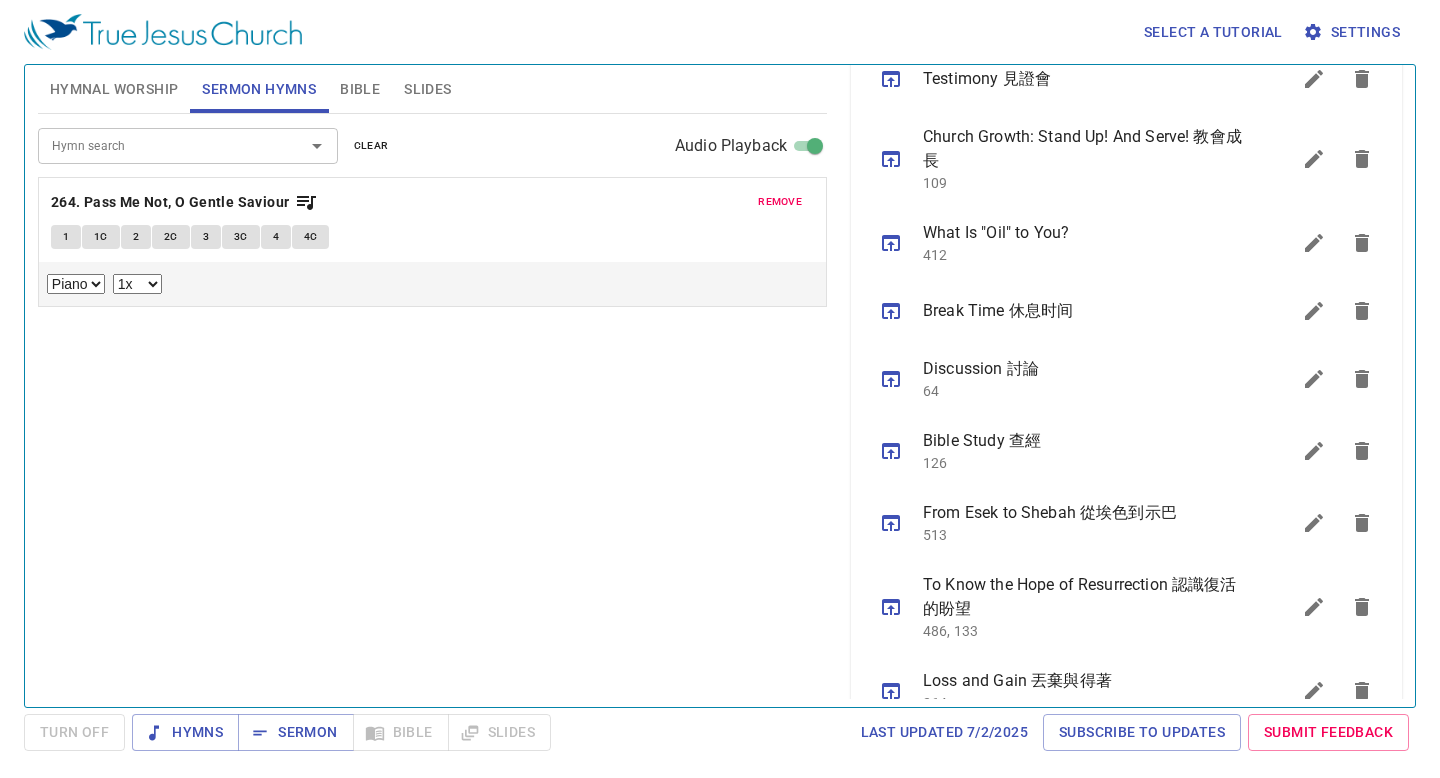 scroll, scrollTop: 645, scrollLeft: 0, axis: vertical 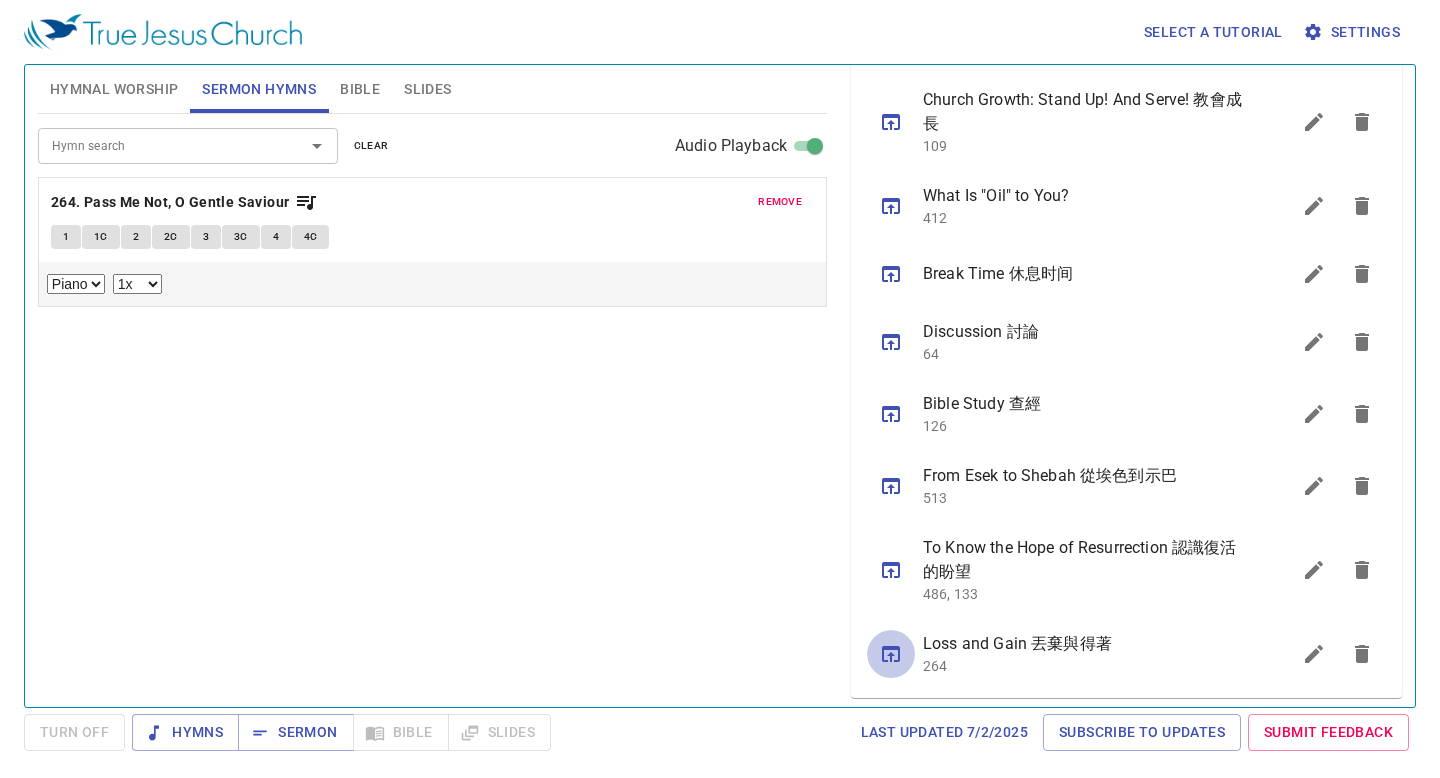 click 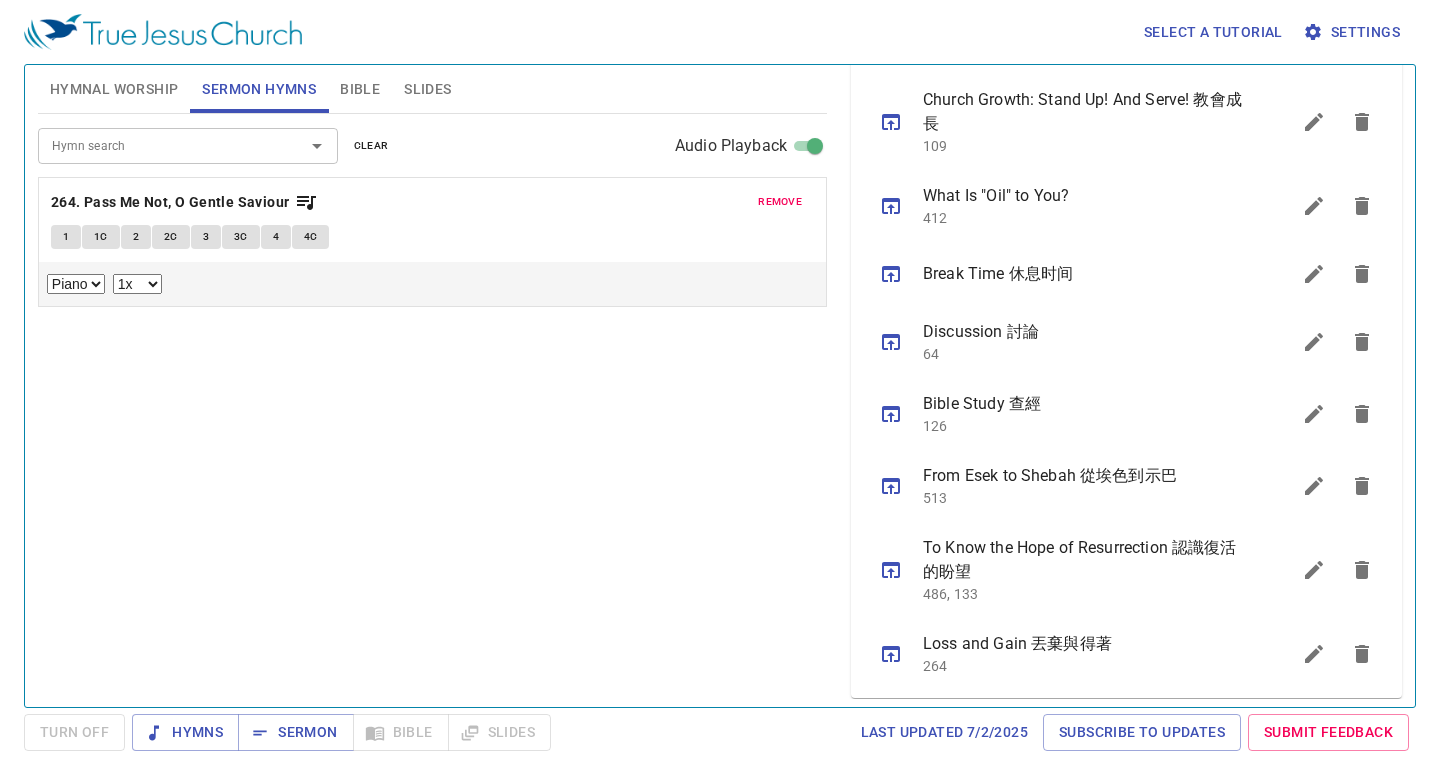 scroll, scrollTop: 652, scrollLeft: 0, axis: vertical 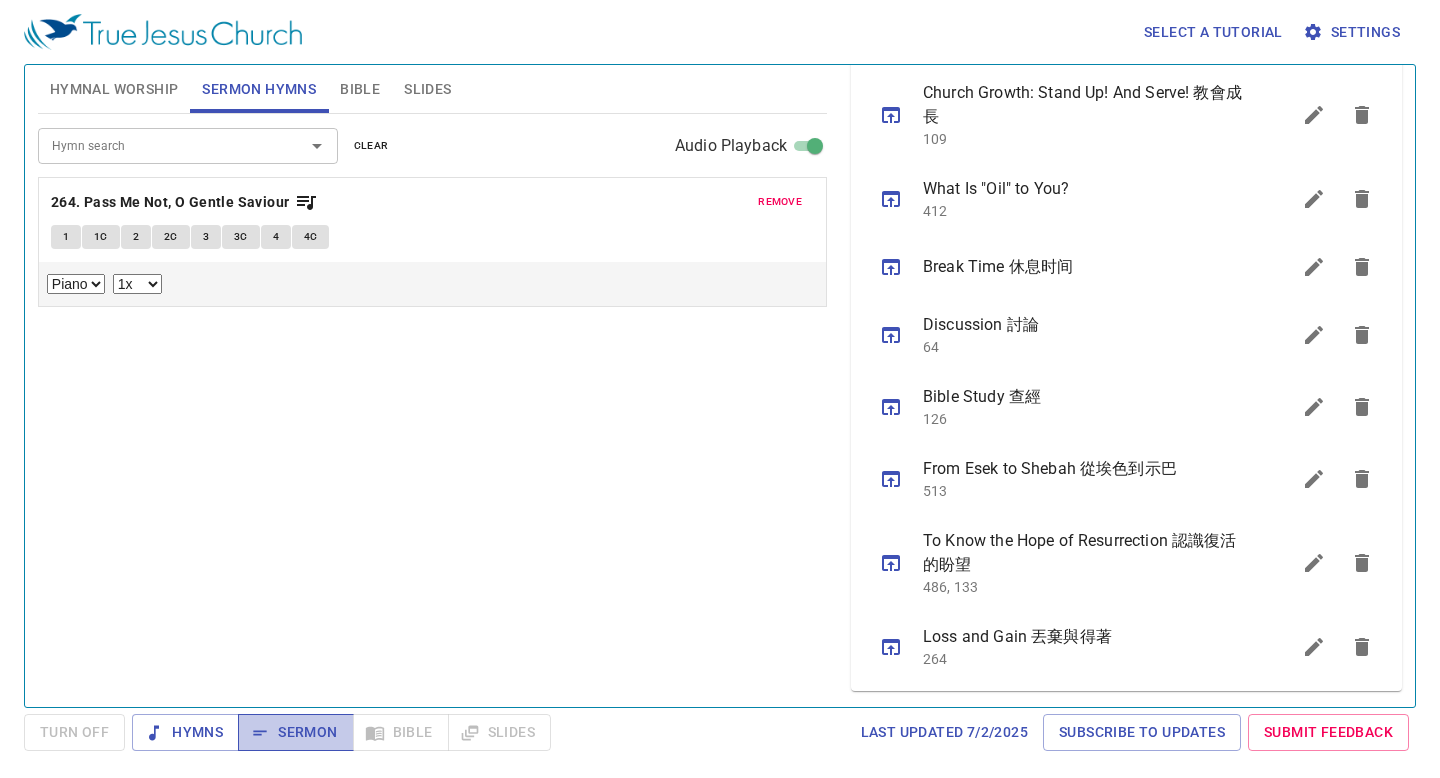 click on "Sermon" at bounding box center [295, 732] 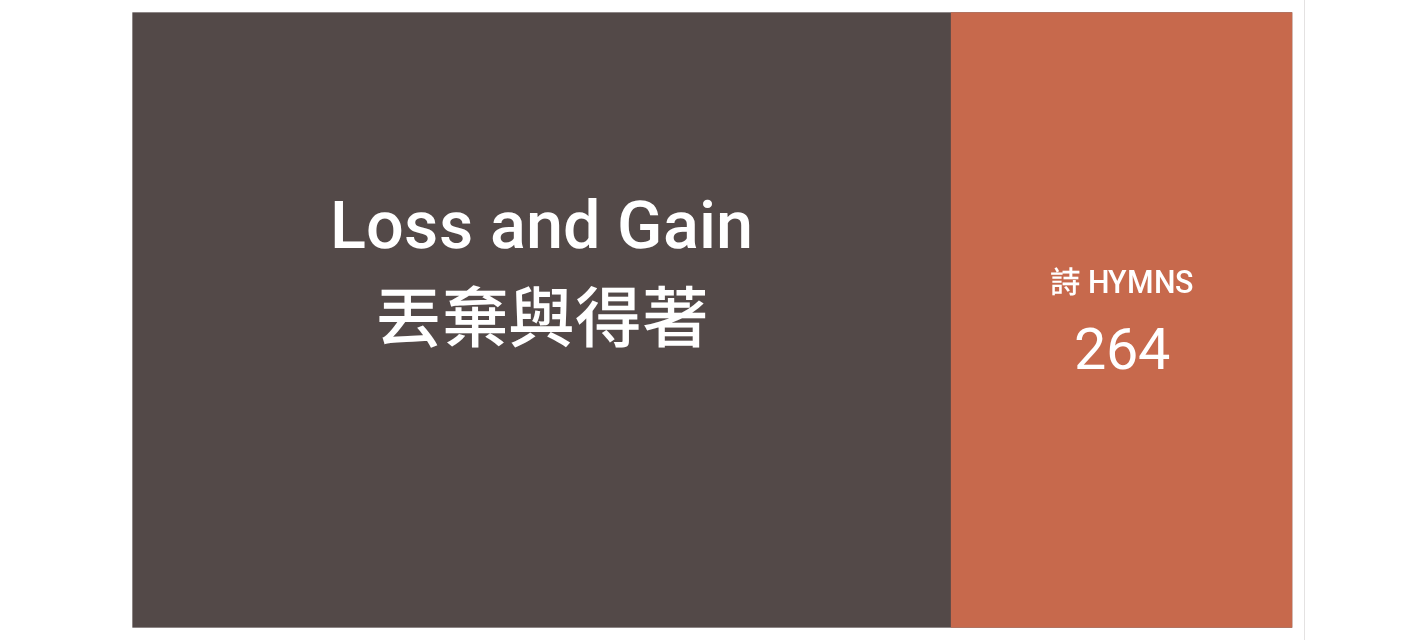 scroll, scrollTop: 0, scrollLeft: 0, axis: both 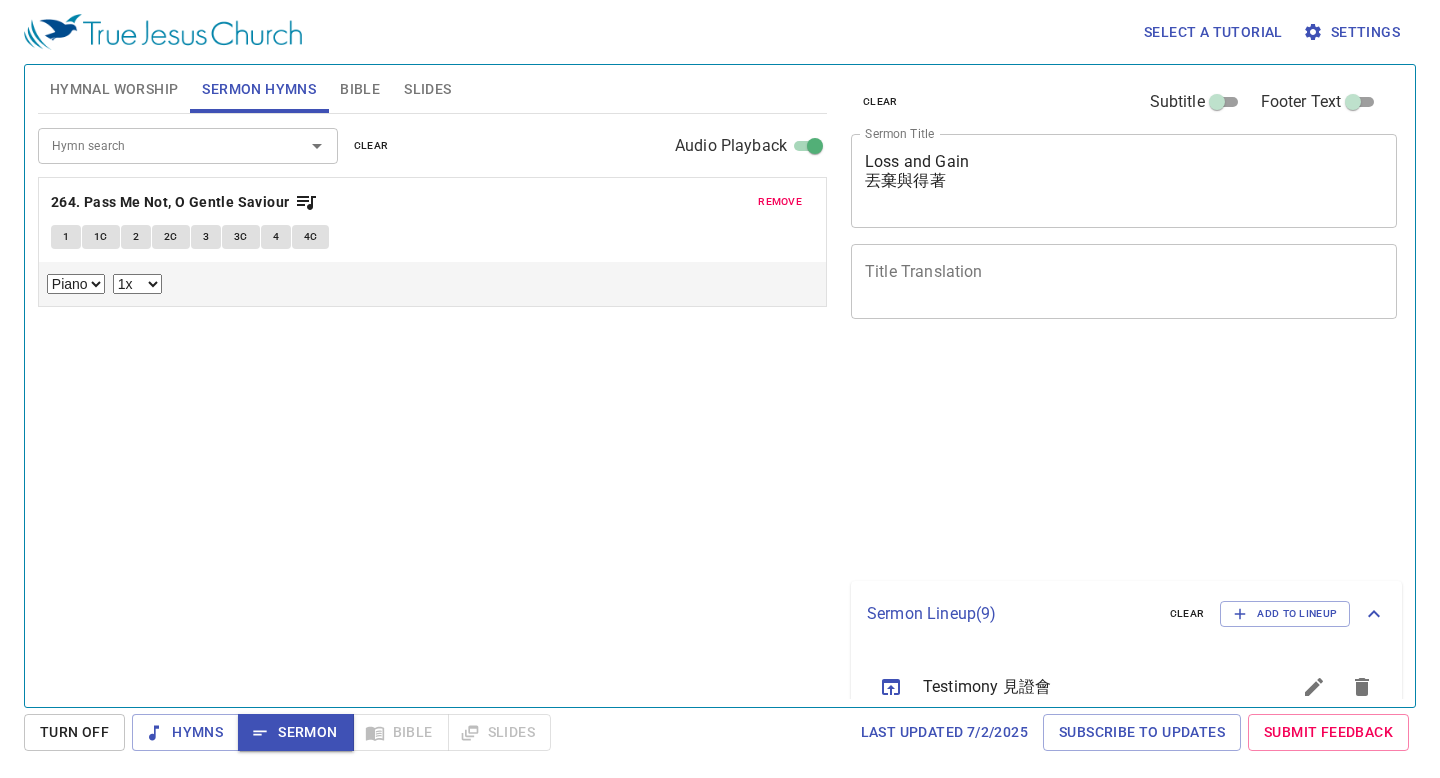 select on "1" 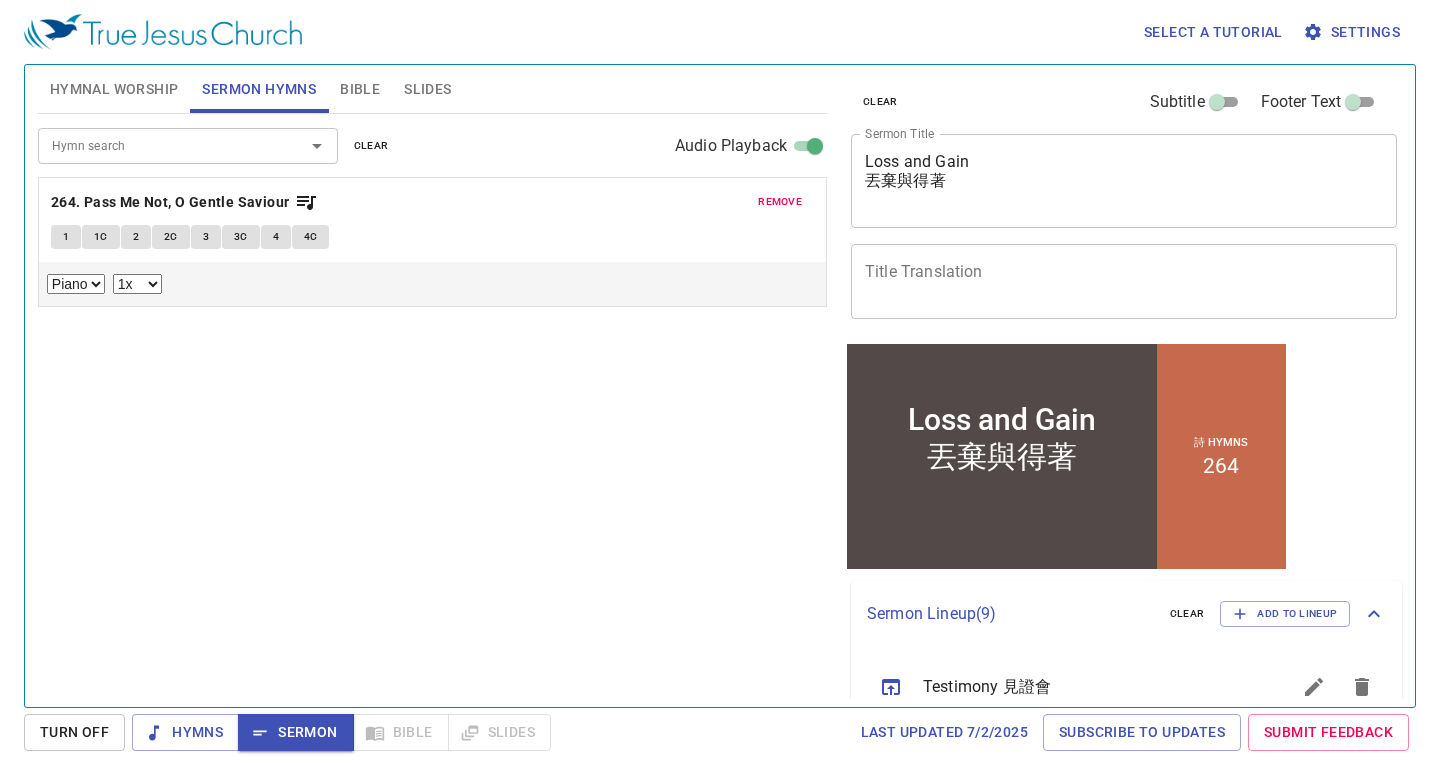 scroll, scrollTop: 0, scrollLeft: 0, axis: both 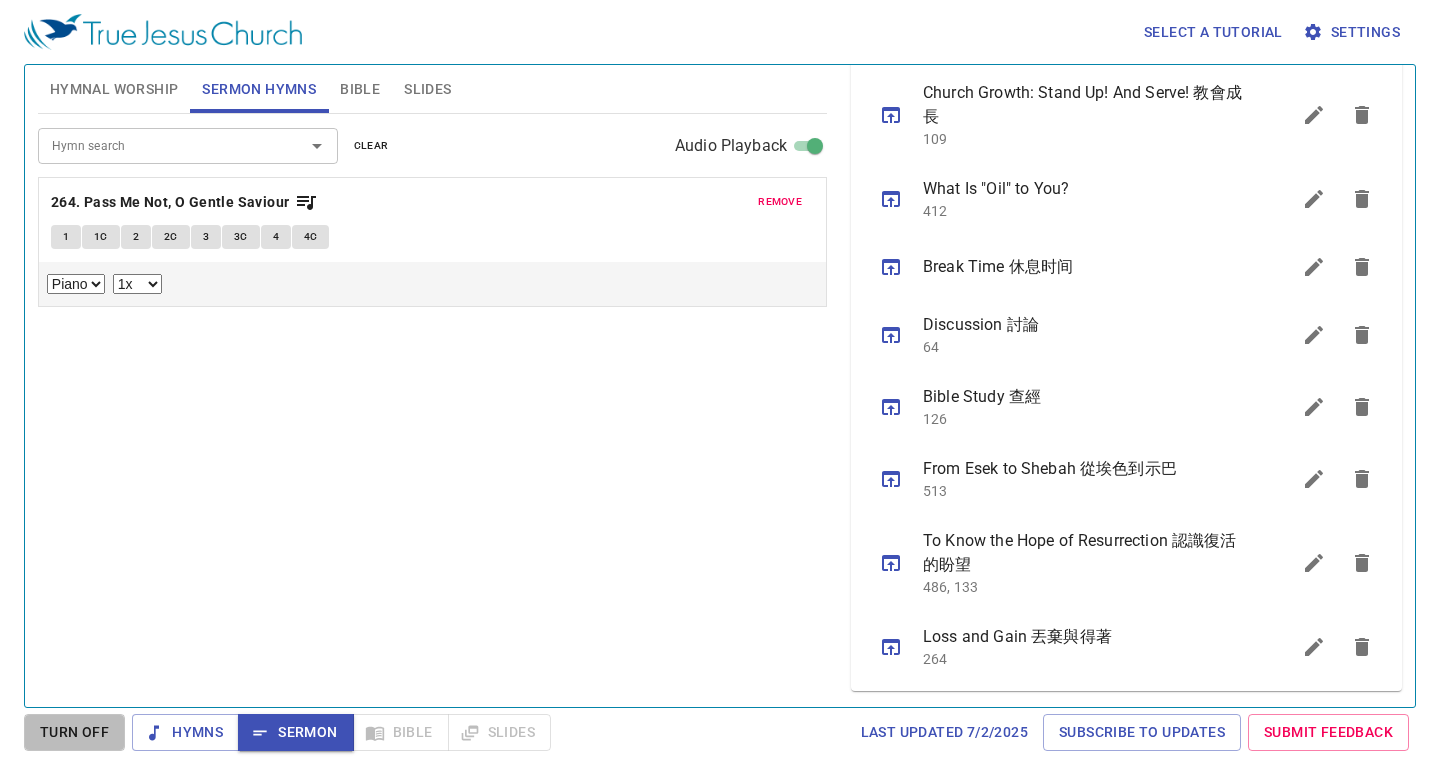 click on "Turn Off" at bounding box center (74, 732) 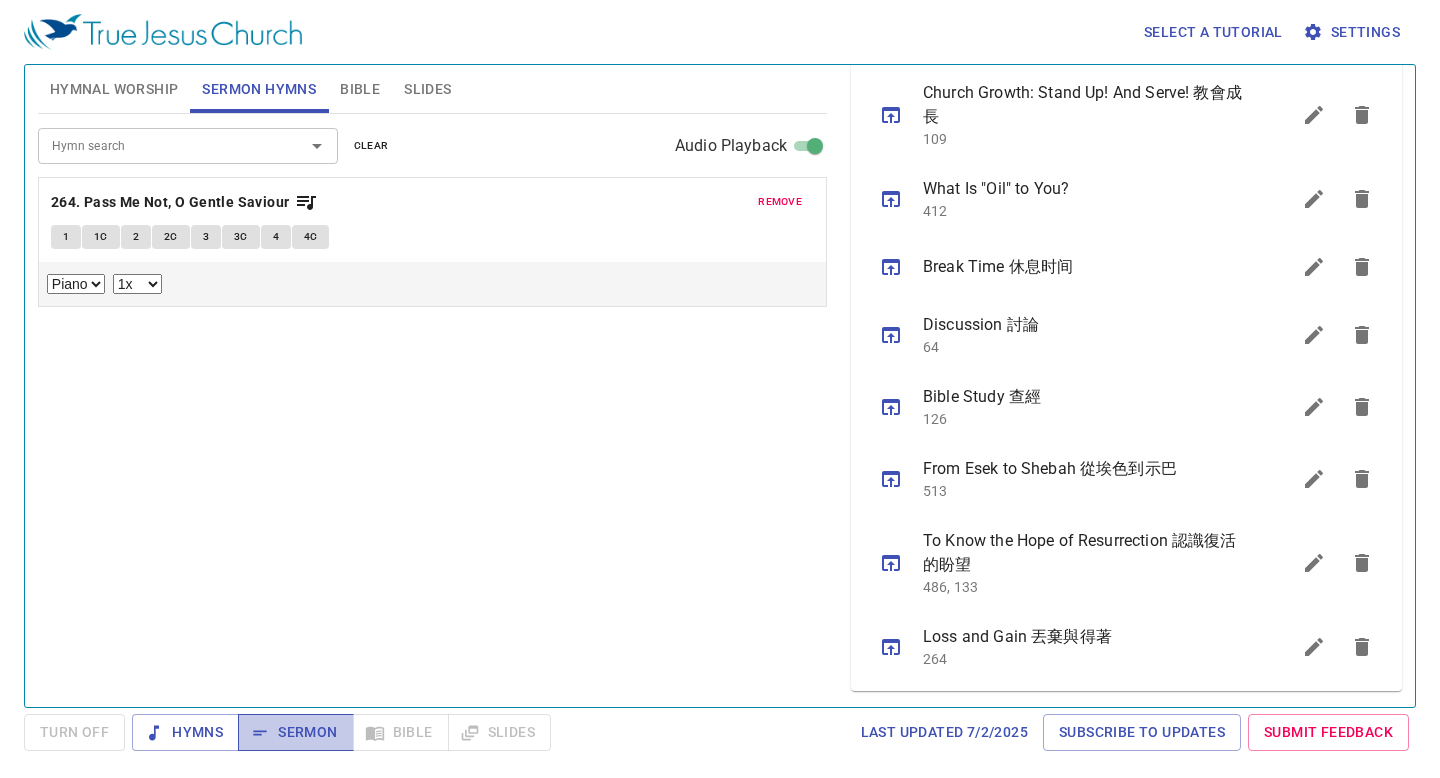 click on "Sermon" at bounding box center [295, 732] 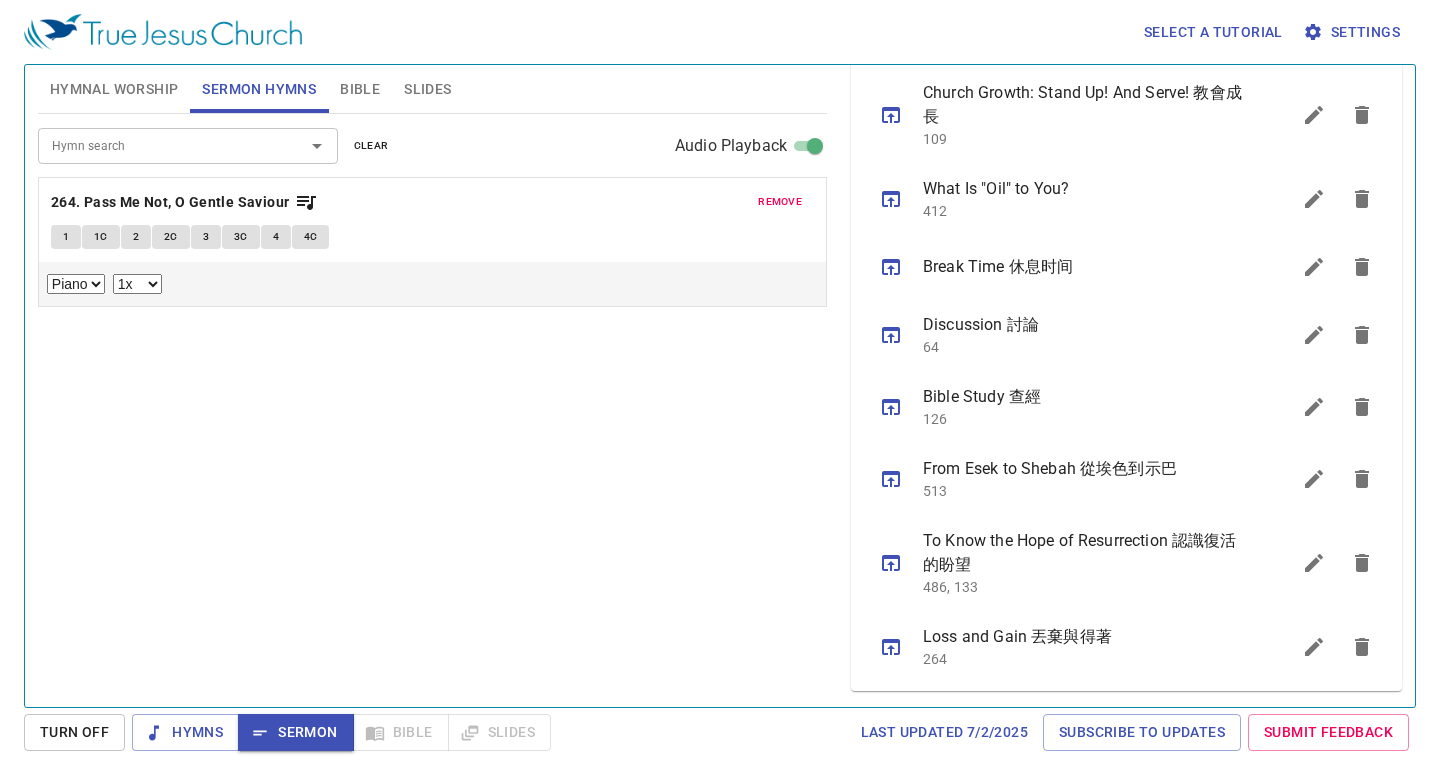 type 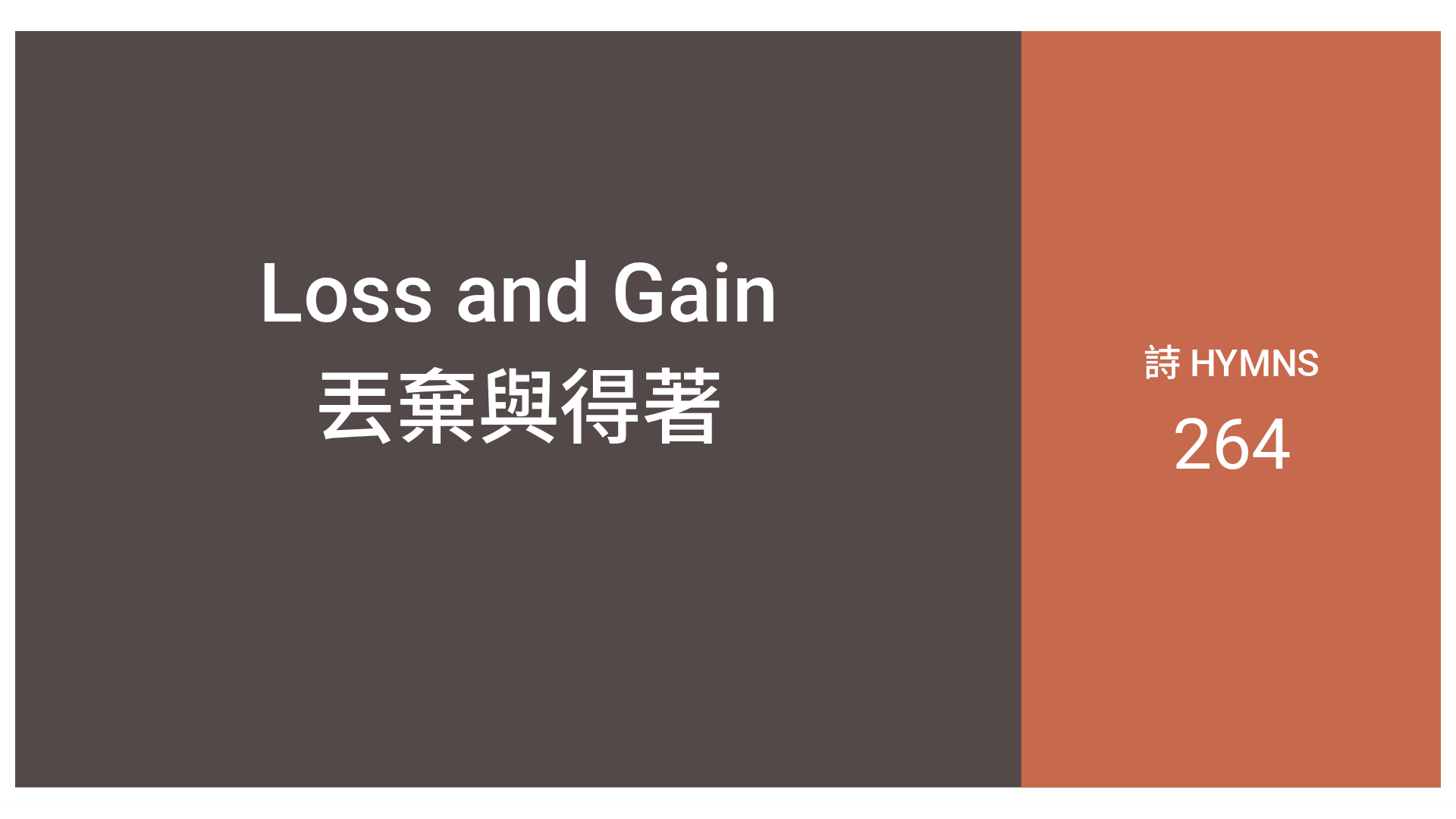 scroll, scrollTop: 0, scrollLeft: 0, axis: both 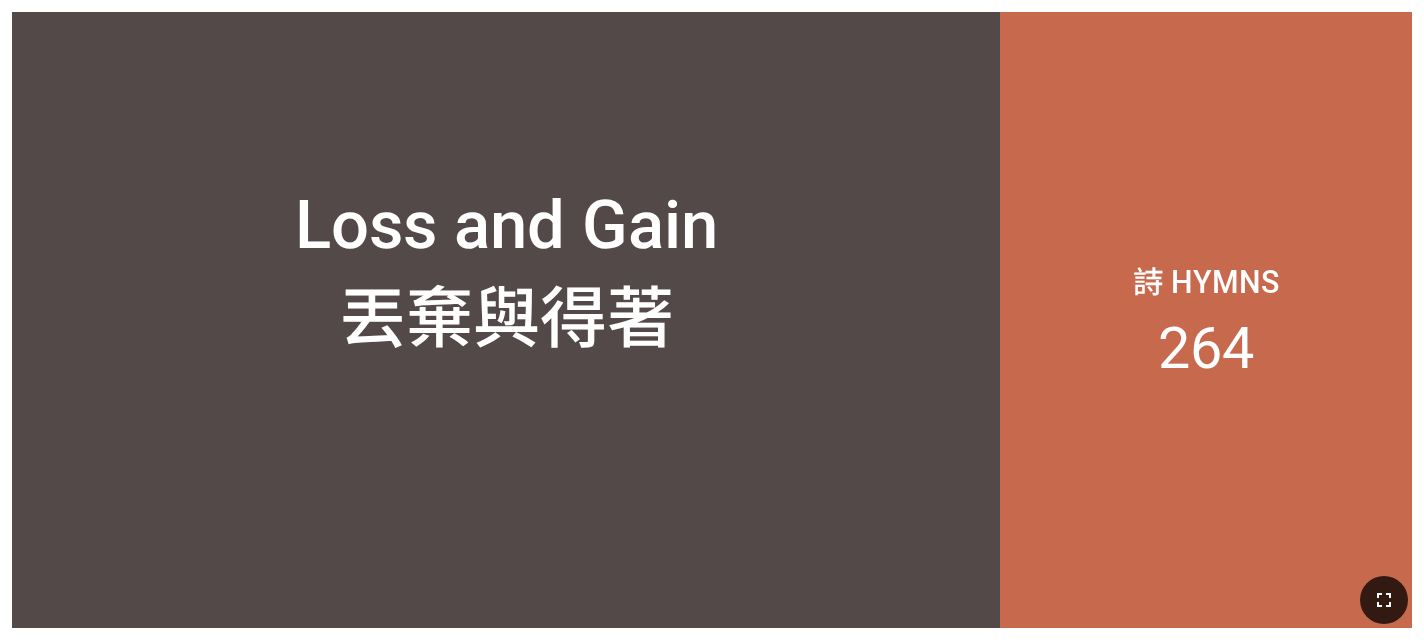 click 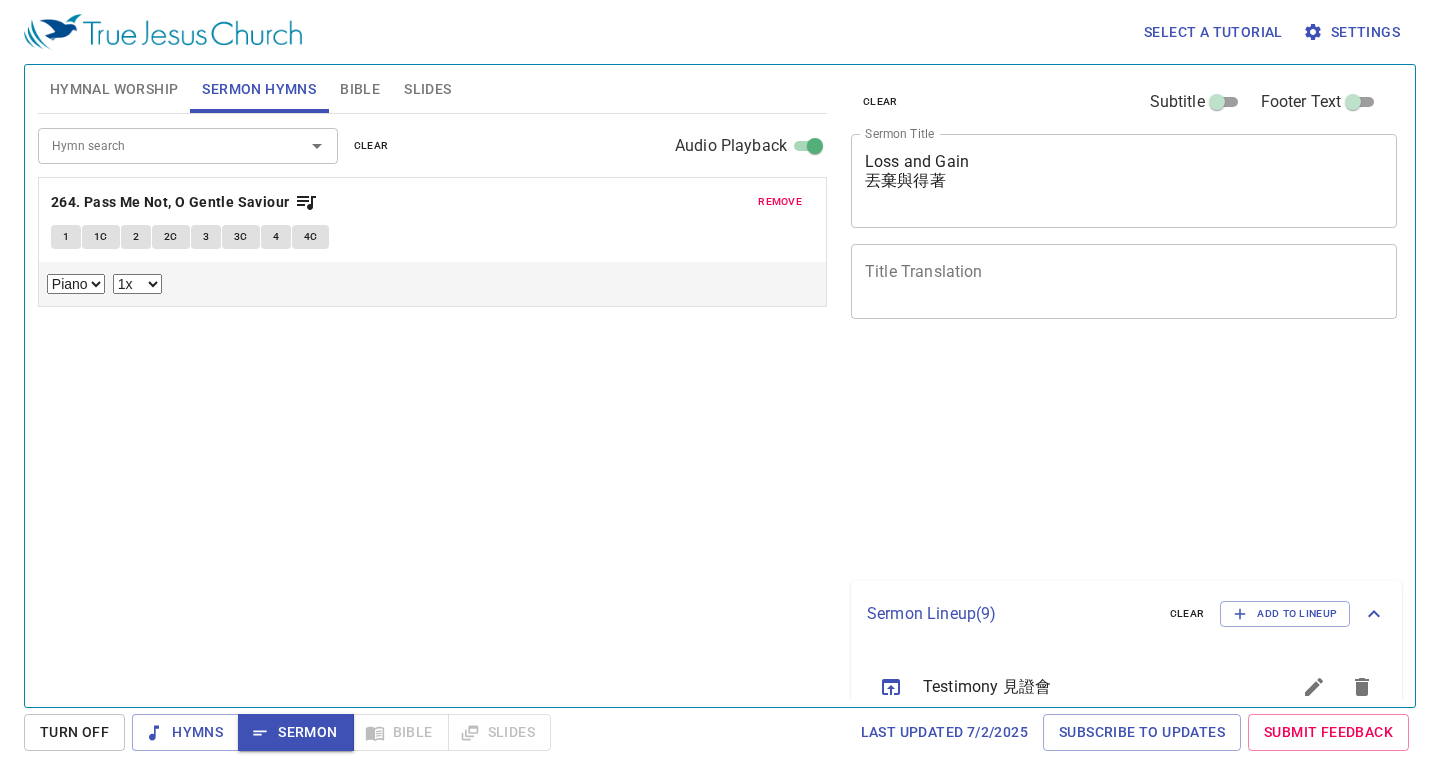 select on "1" 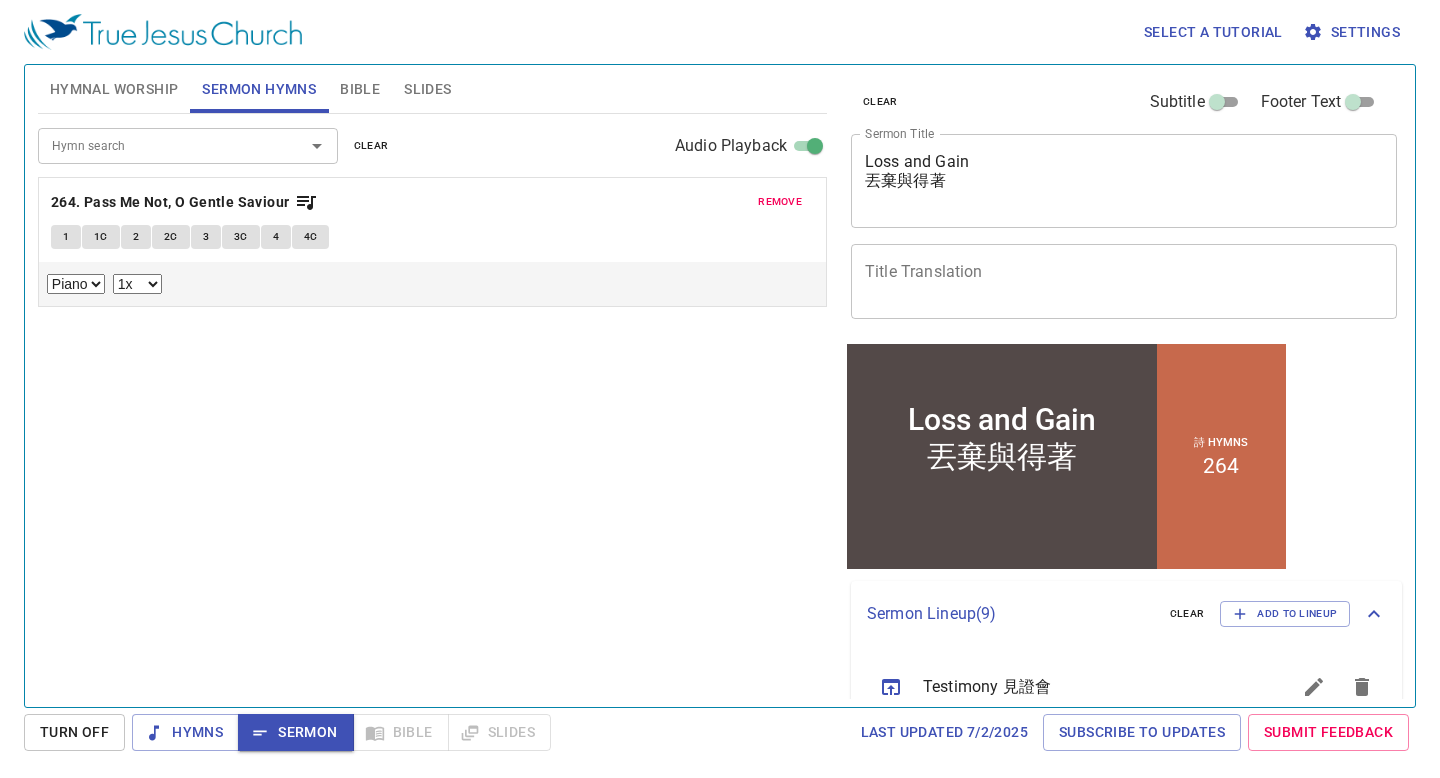 scroll, scrollTop: 652, scrollLeft: 0, axis: vertical 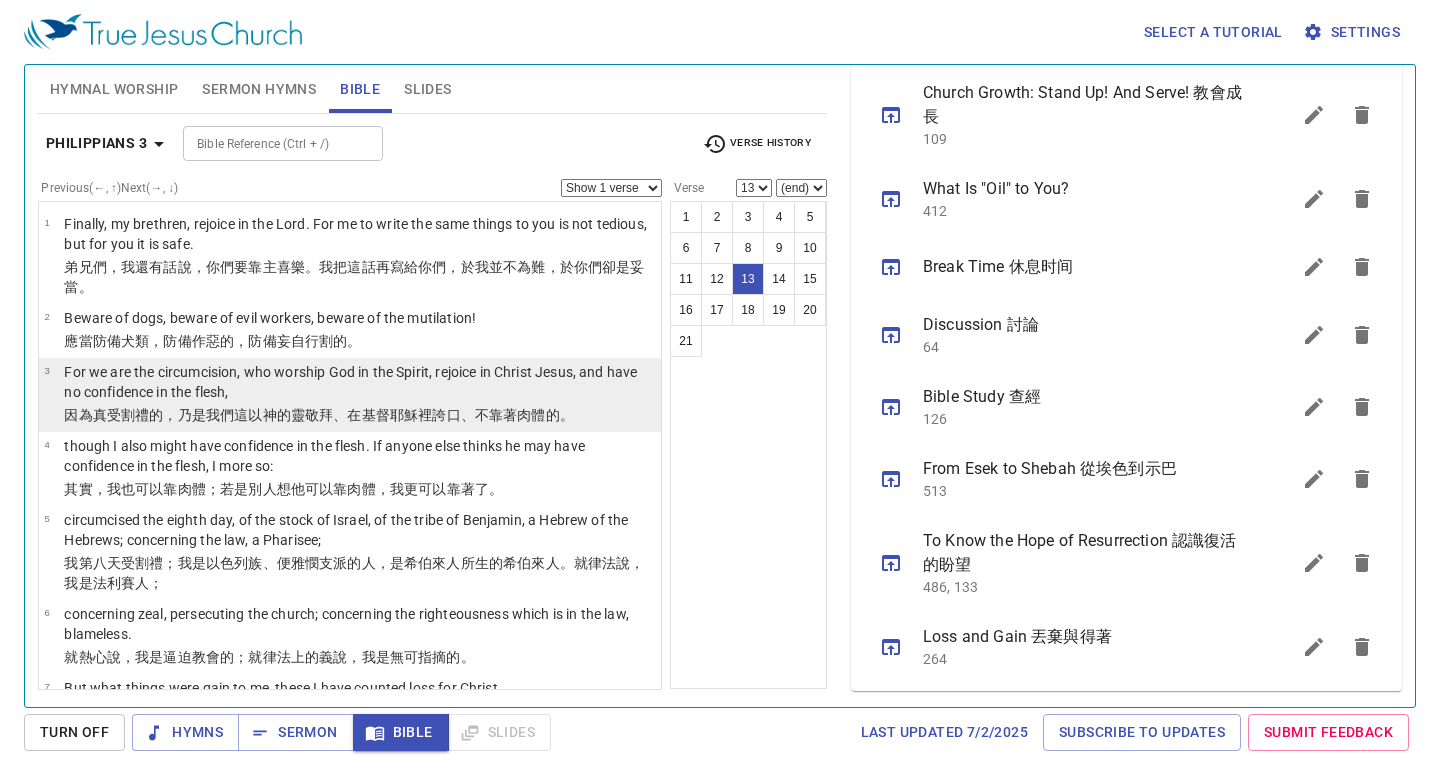 click on "敬拜 、在基督 耶穌 裡 誇口 、不 靠著 肉體 的。" at bounding box center (439, 415) 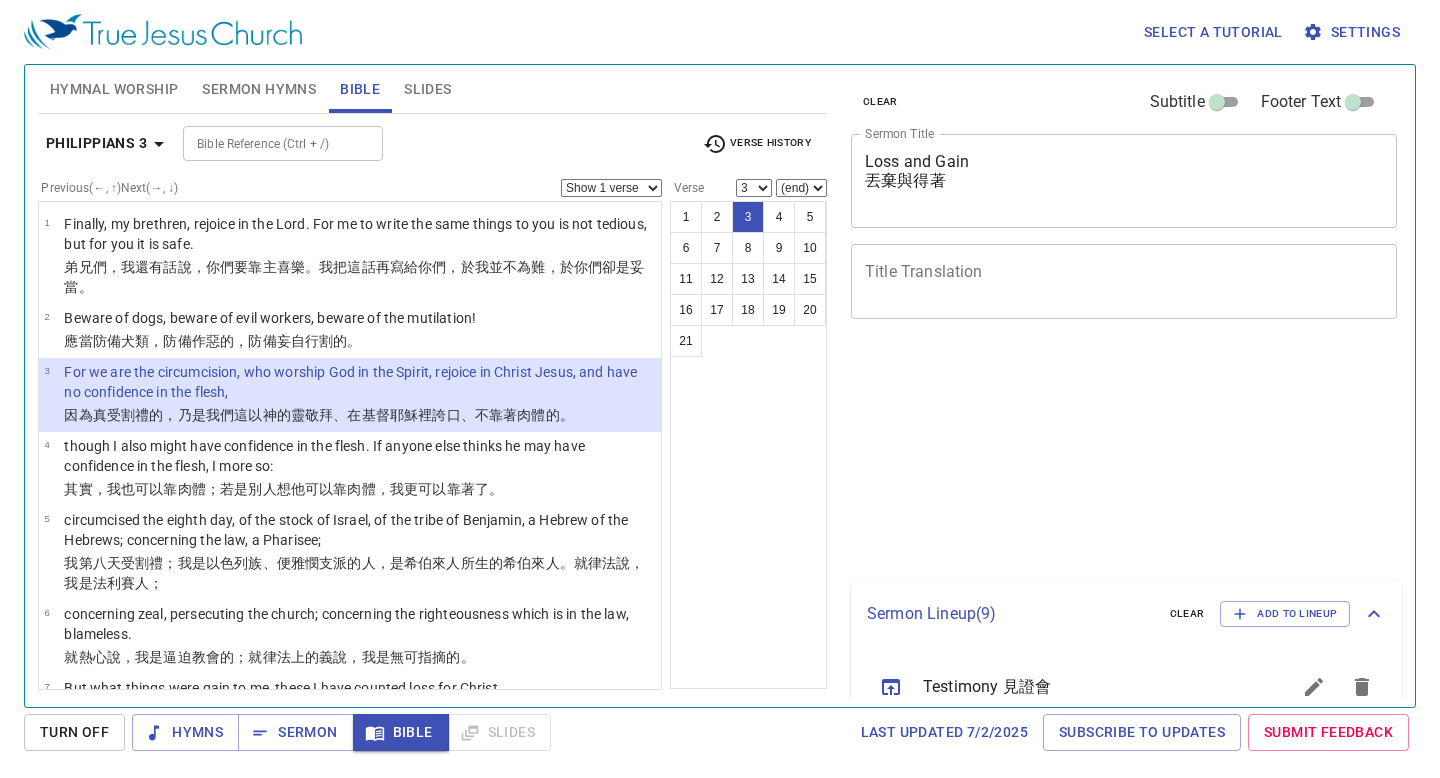 select on "3" 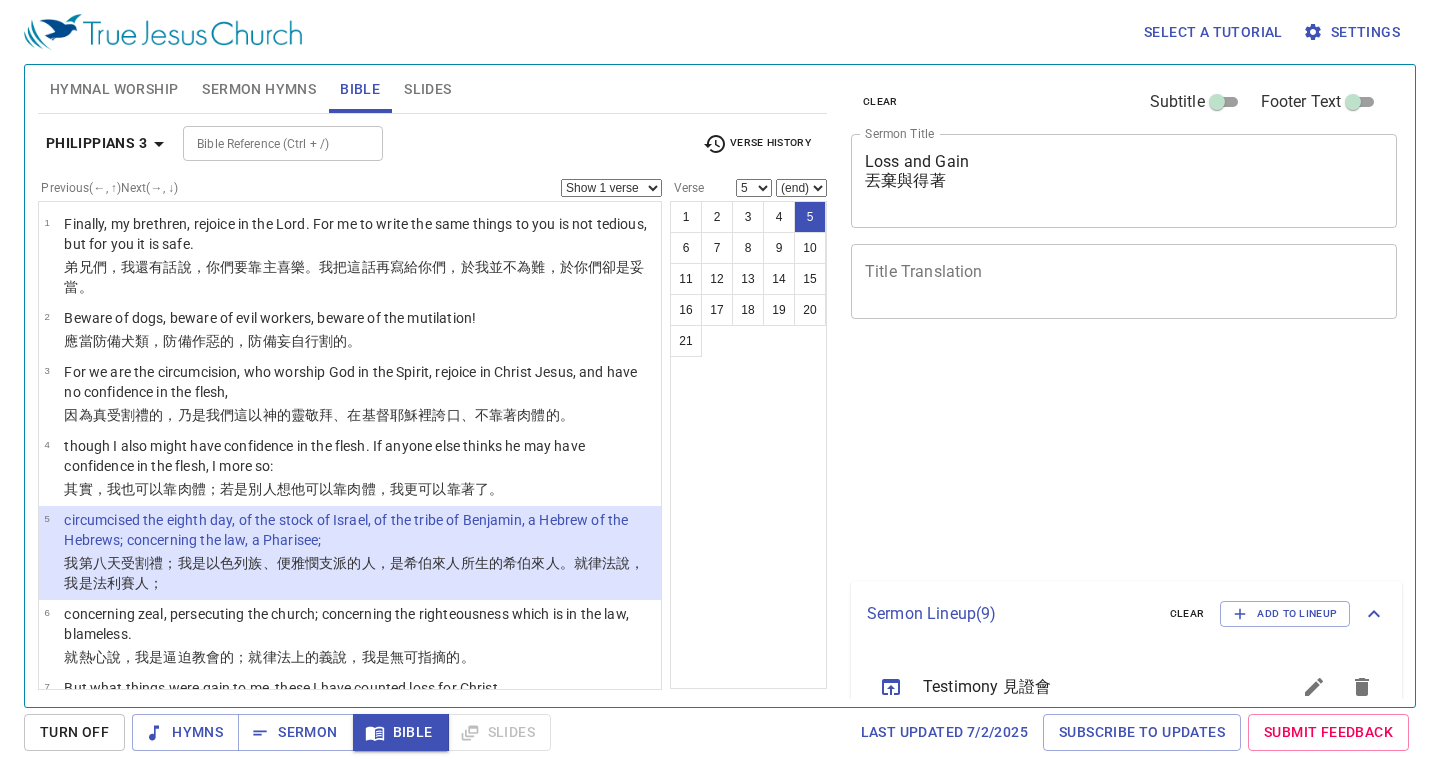select on "5" 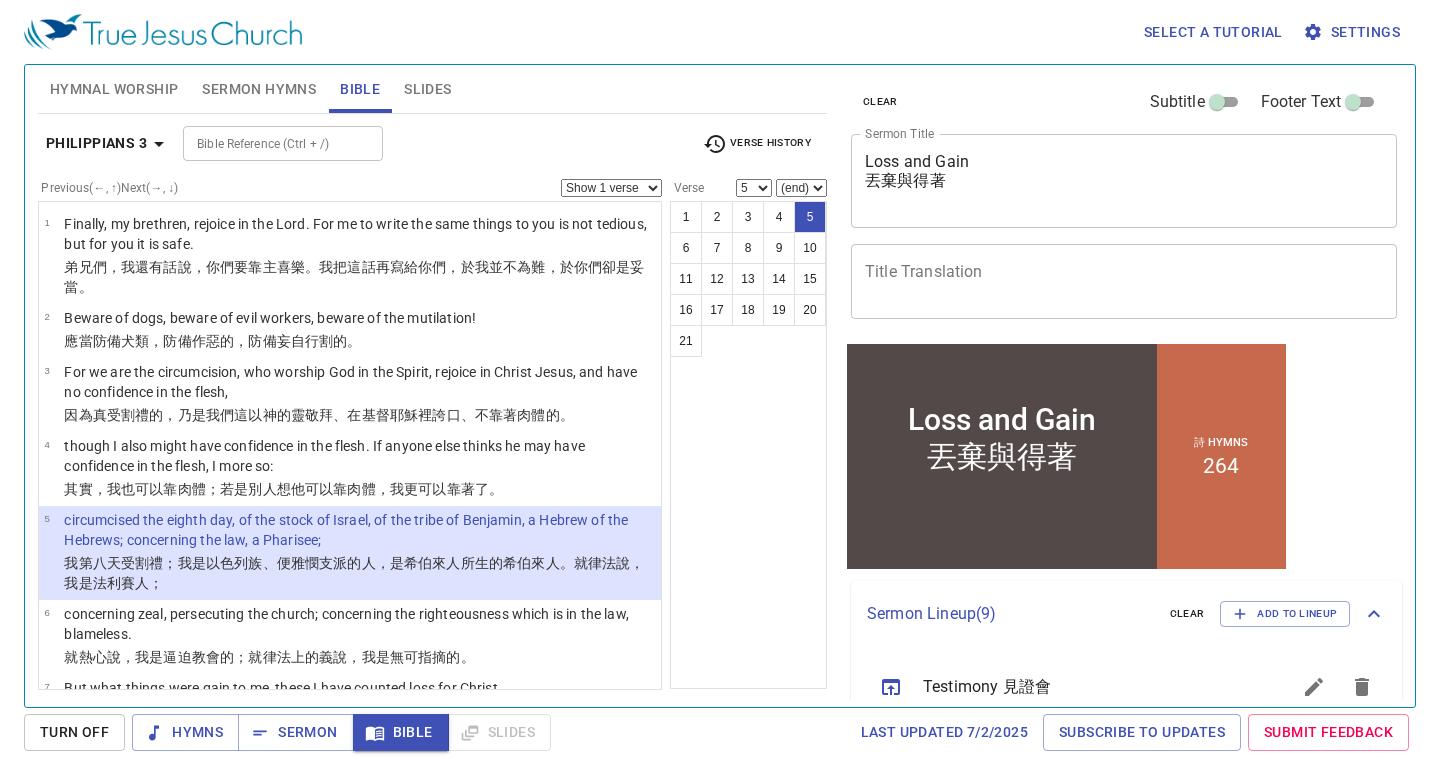 scroll, scrollTop: 19, scrollLeft: 0, axis: vertical 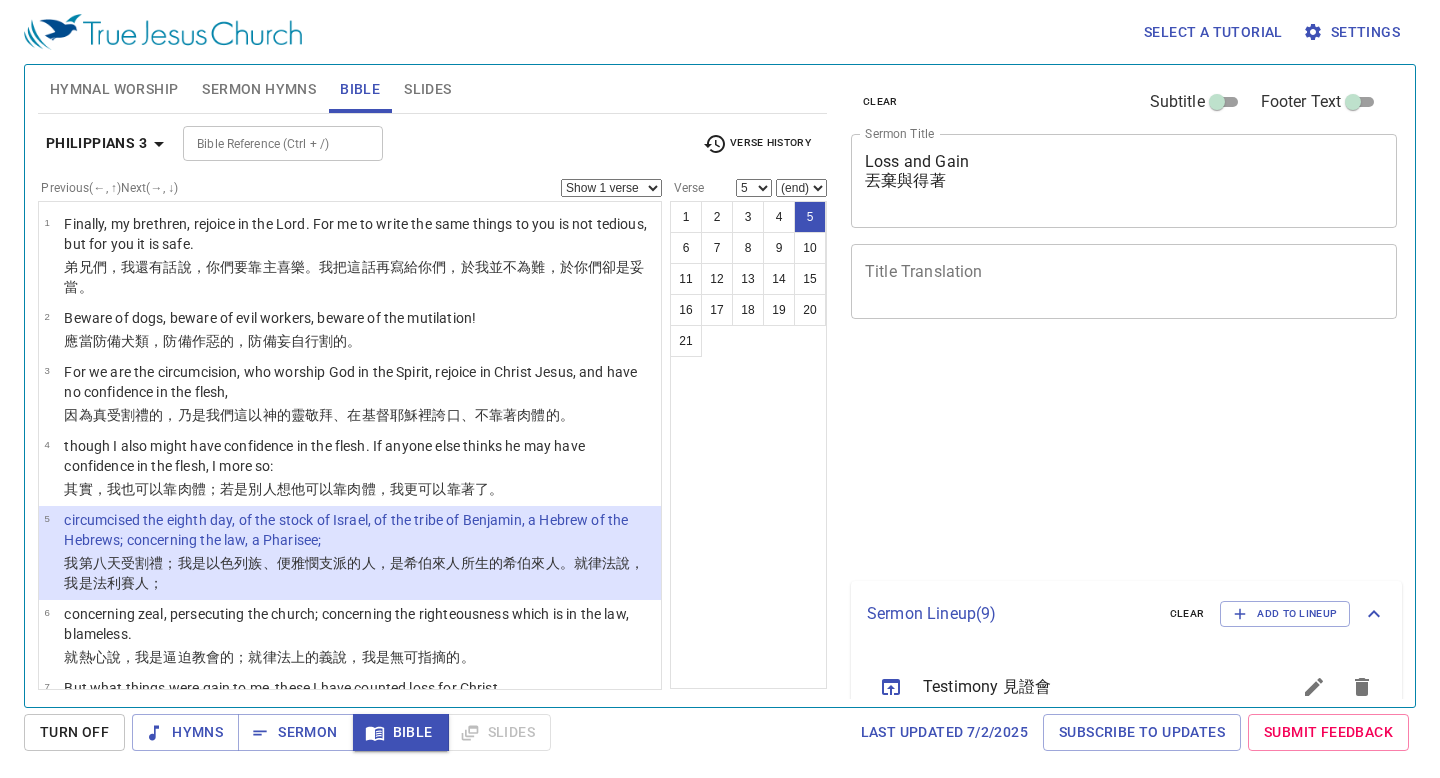 select on "5" 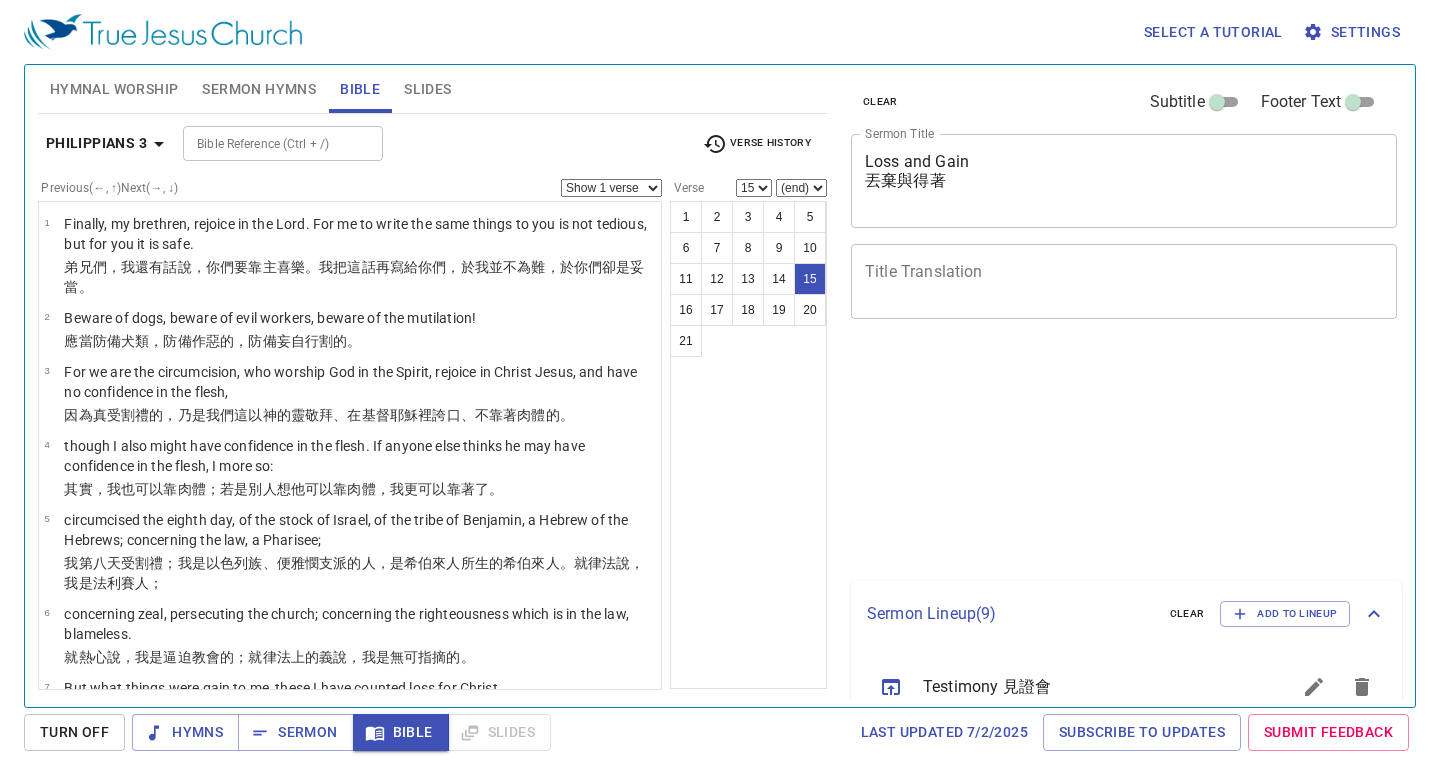 scroll, scrollTop: 0, scrollLeft: 0, axis: both 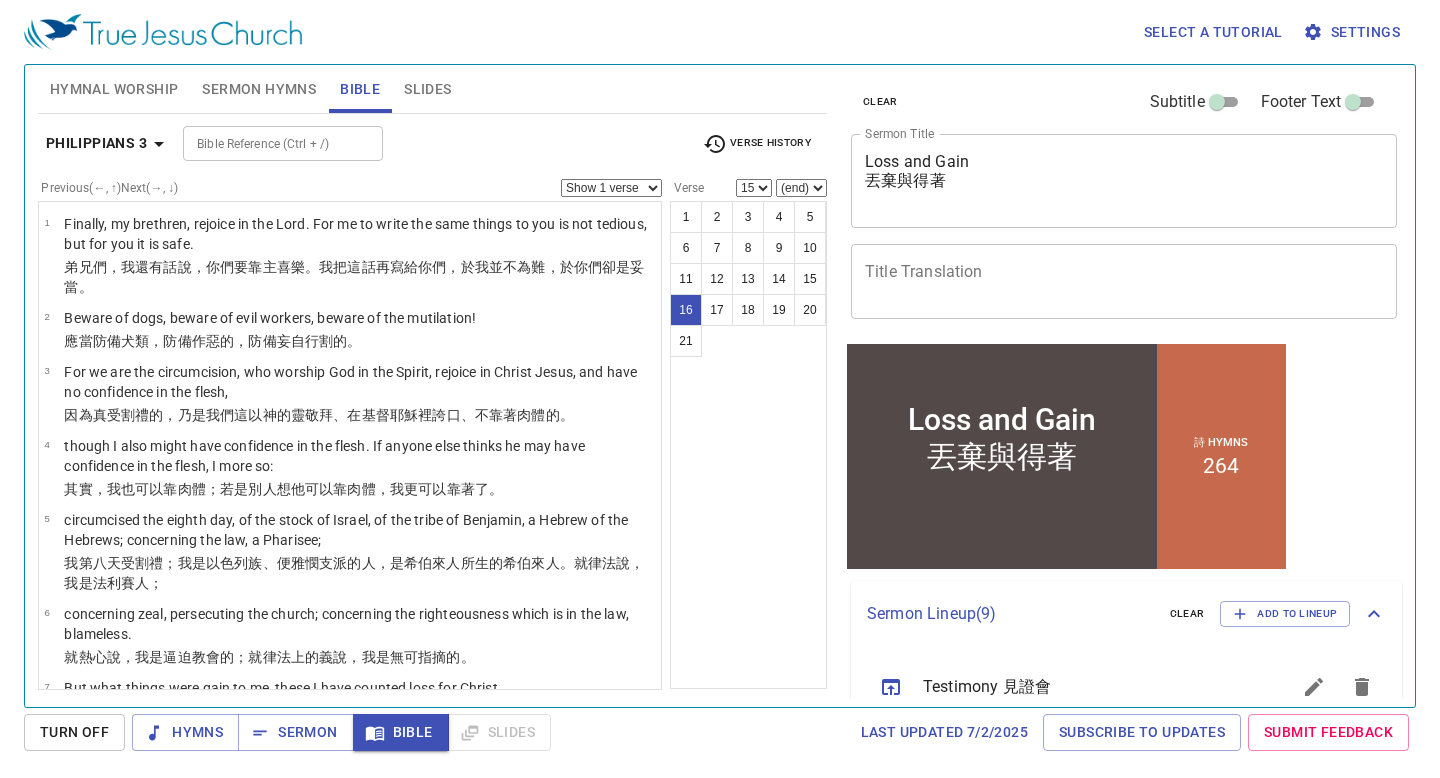 select on "16" 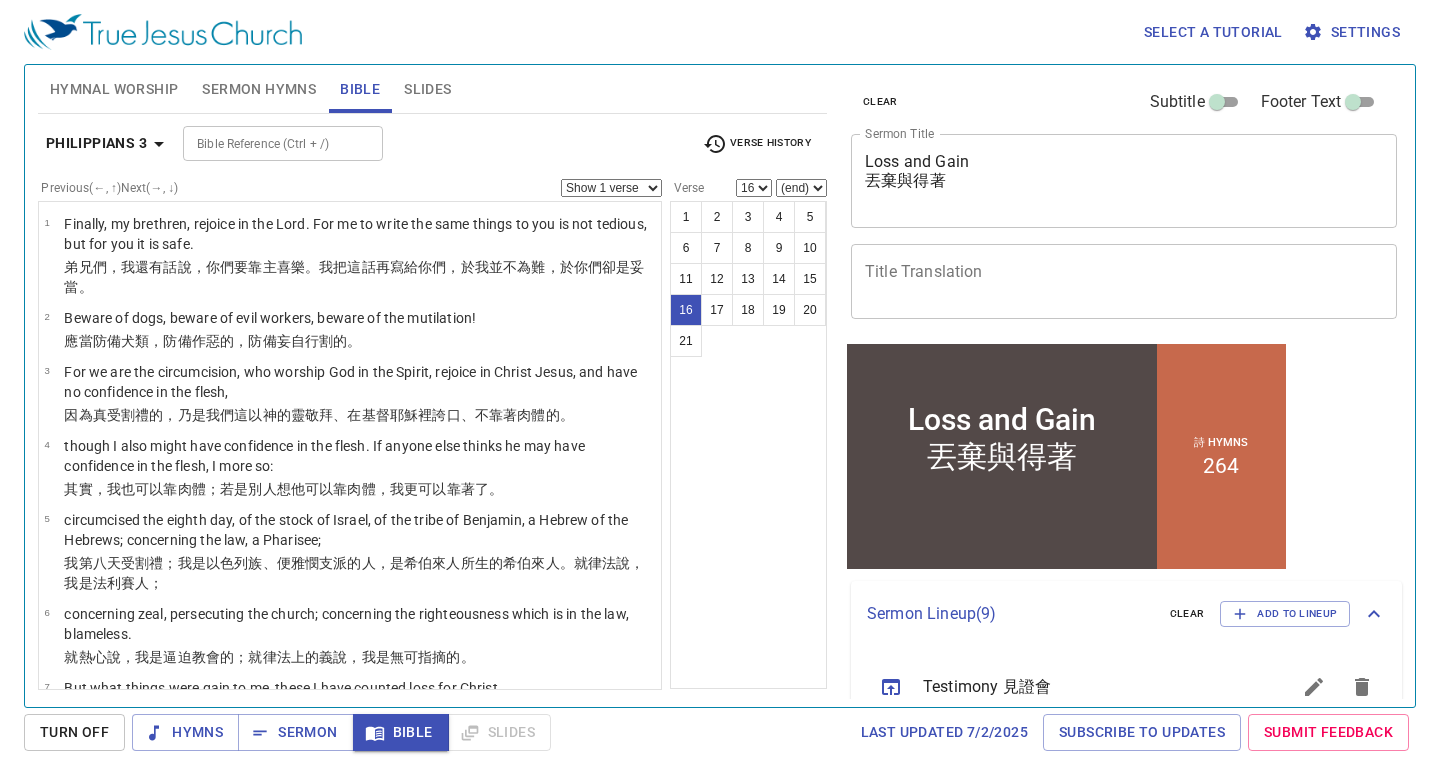 scroll, scrollTop: 0, scrollLeft: 0, axis: both 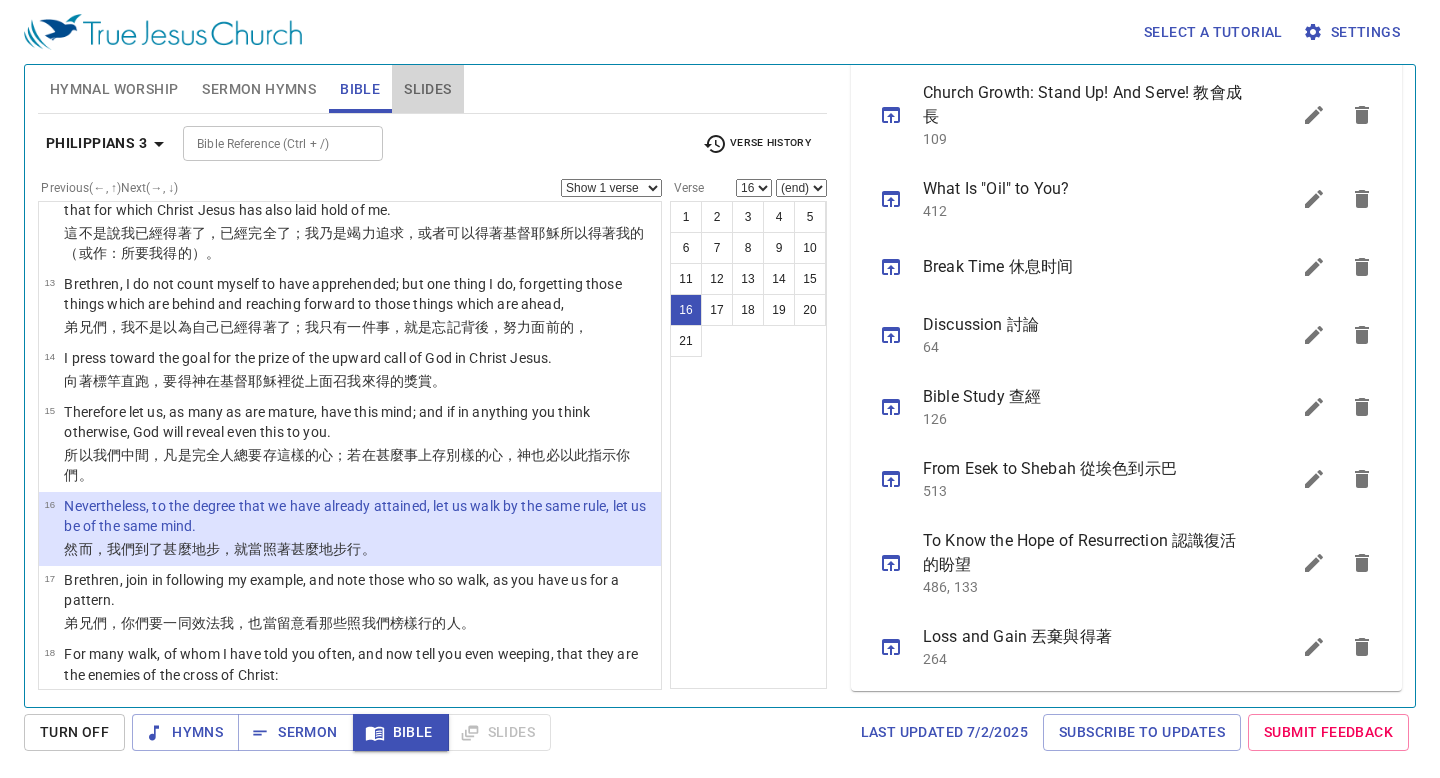 click on "Slides" at bounding box center [427, 89] 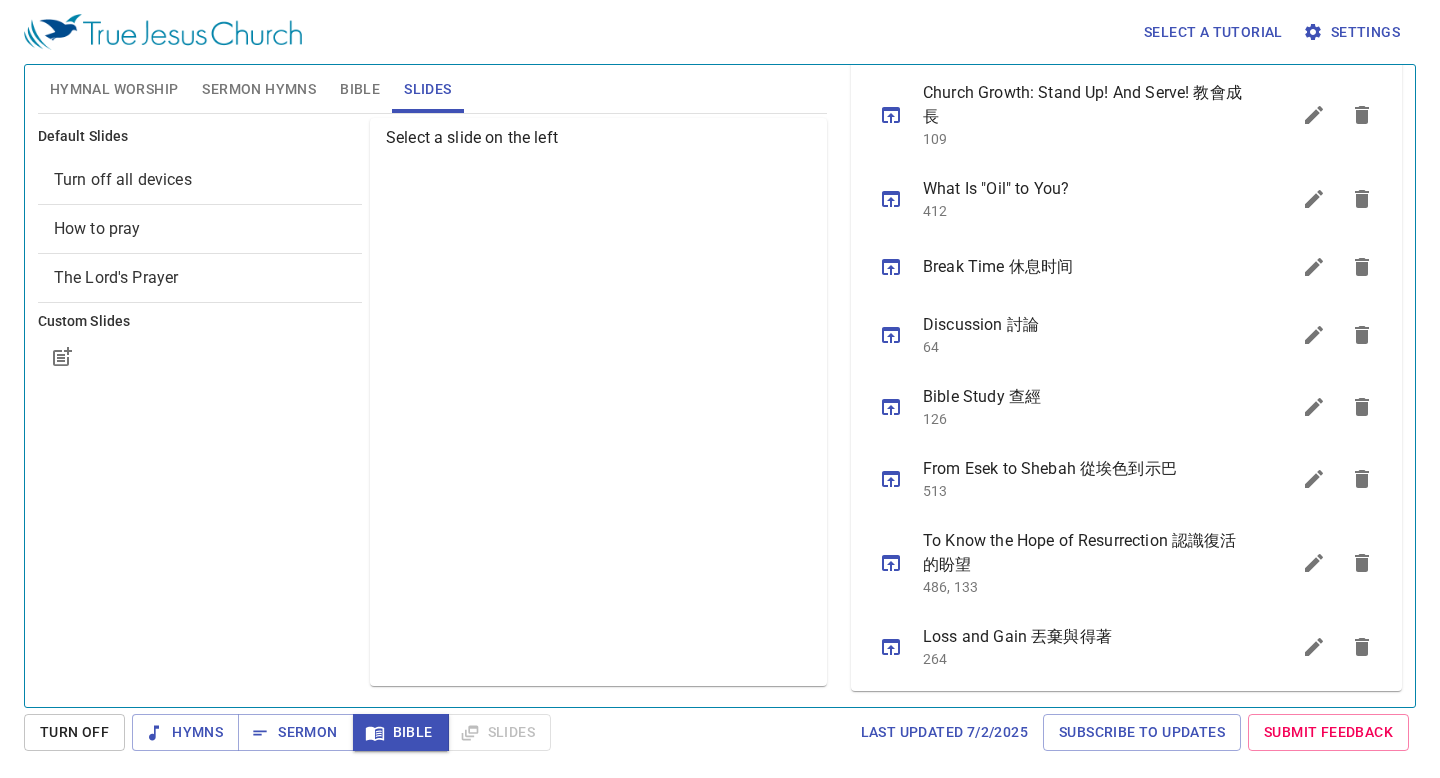 click on "How to pray" at bounding box center [200, 229] 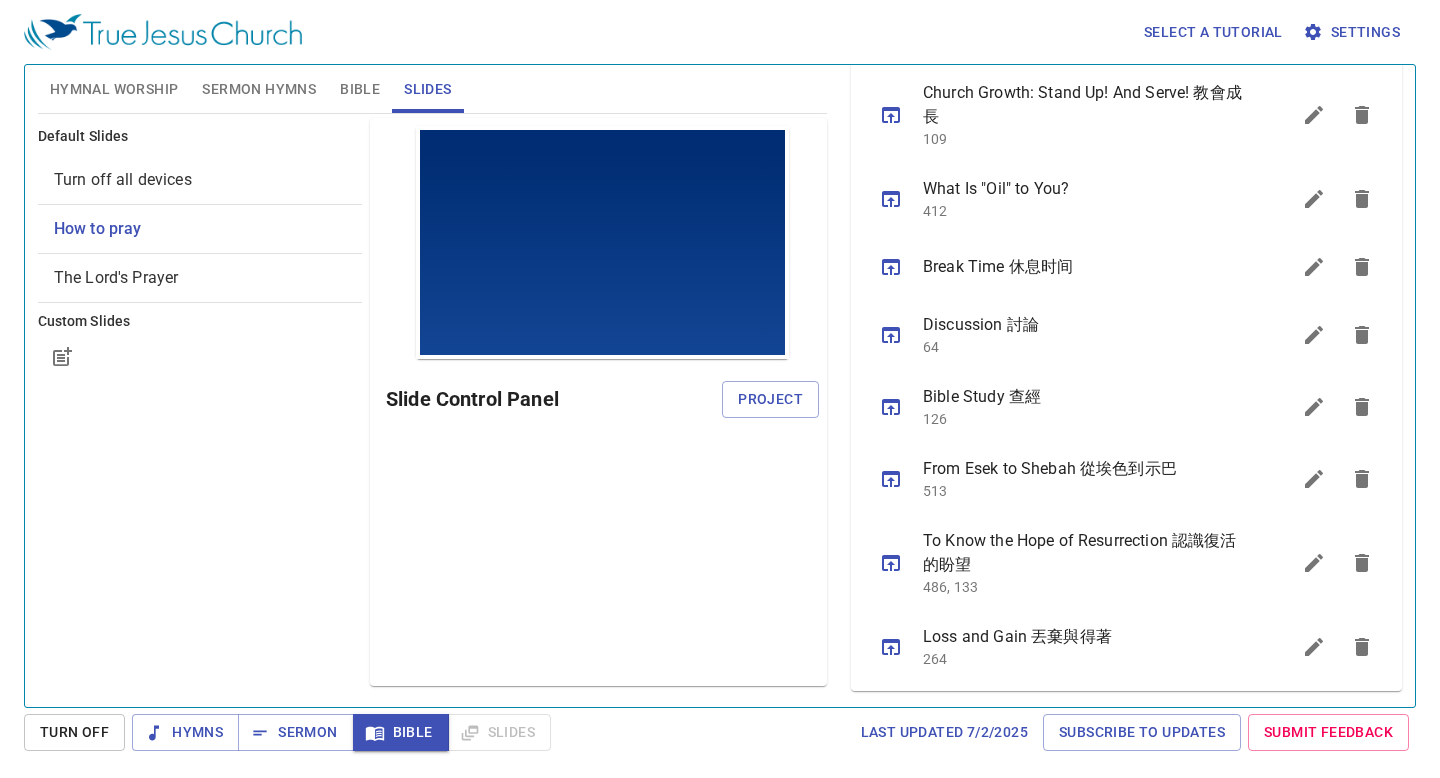 scroll, scrollTop: 0, scrollLeft: 0, axis: both 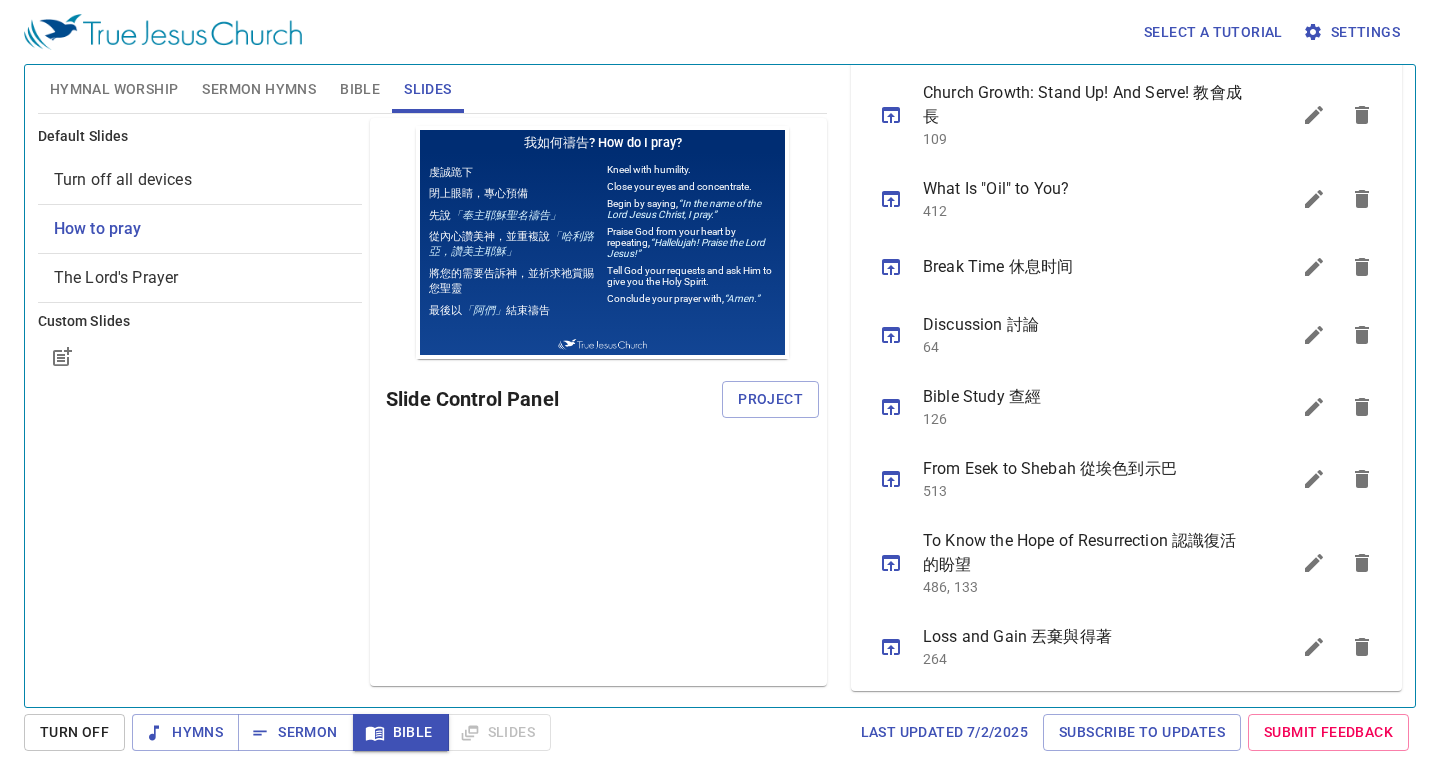 click on "Hymns Sermon Bible Slides" at bounding box center [341, 732] 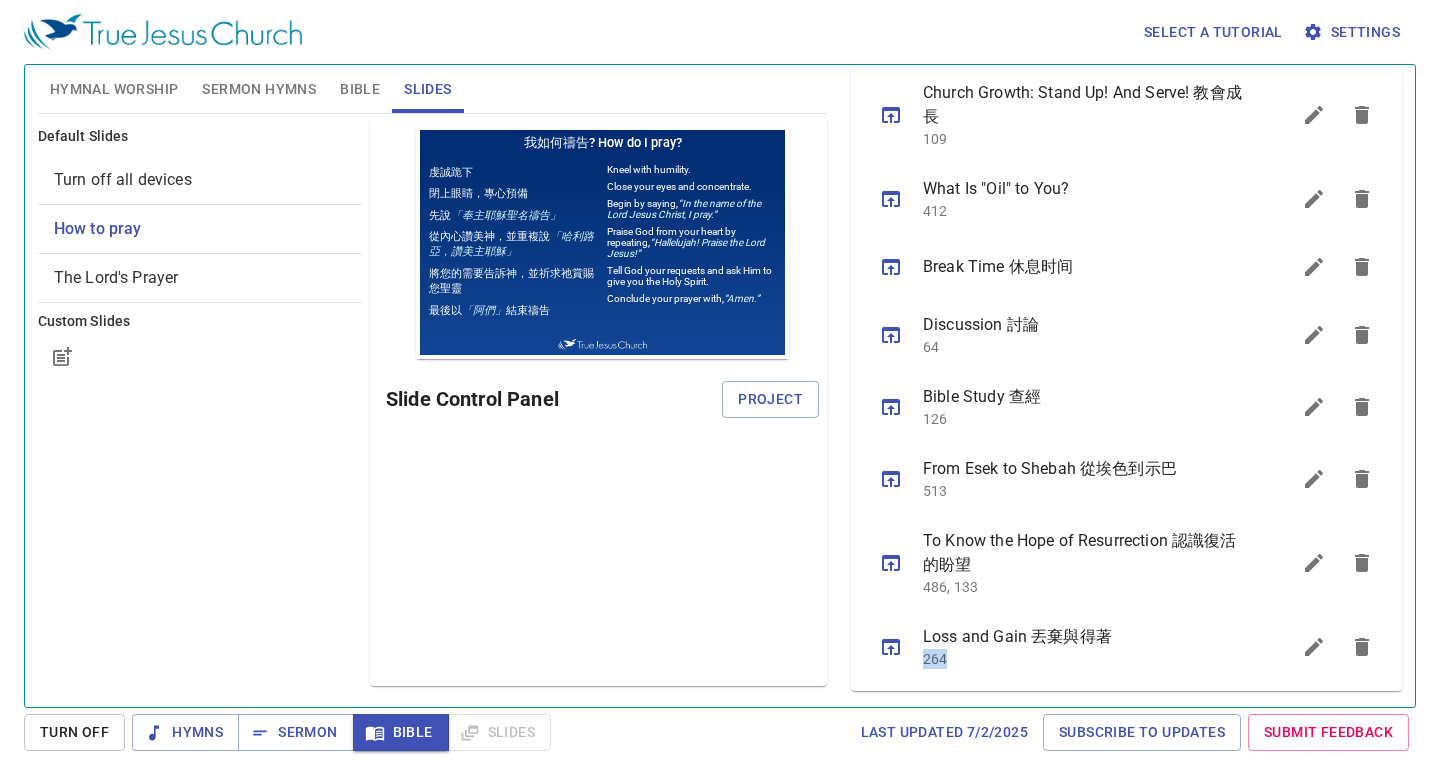 click on "Hymns Sermon Bible Slides" at bounding box center (341, 732) 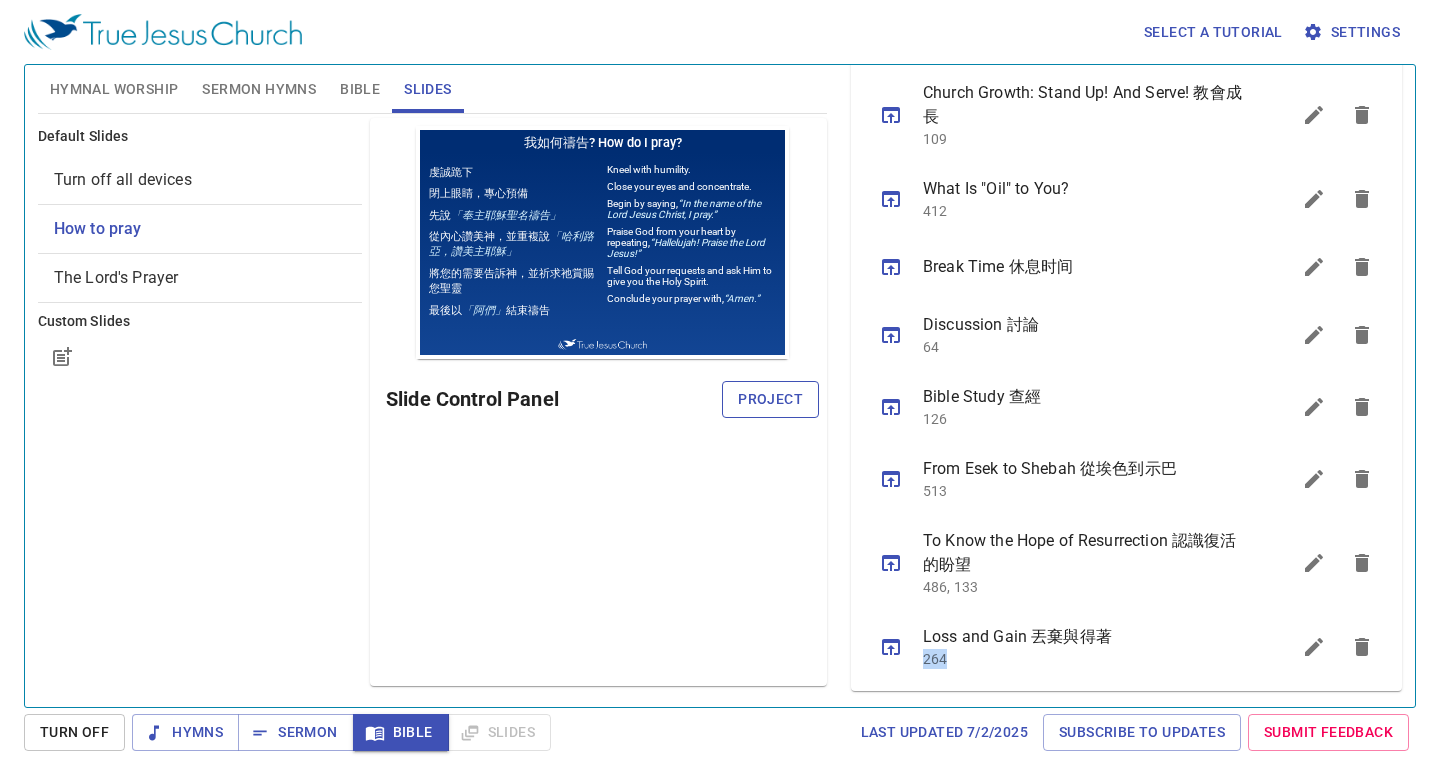 click on "Project" at bounding box center (770, 399) 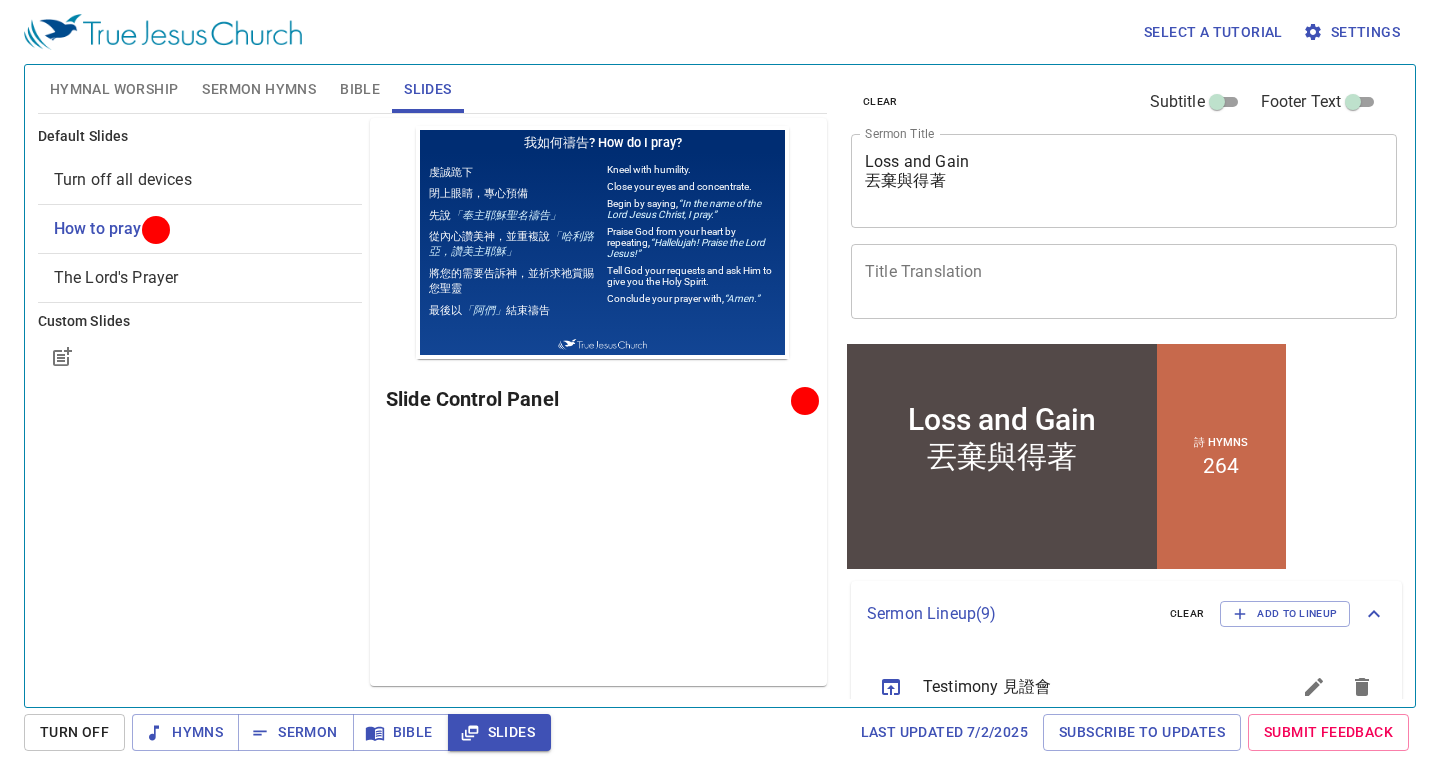 scroll, scrollTop: 0, scrollLeft: 0, axis: both 